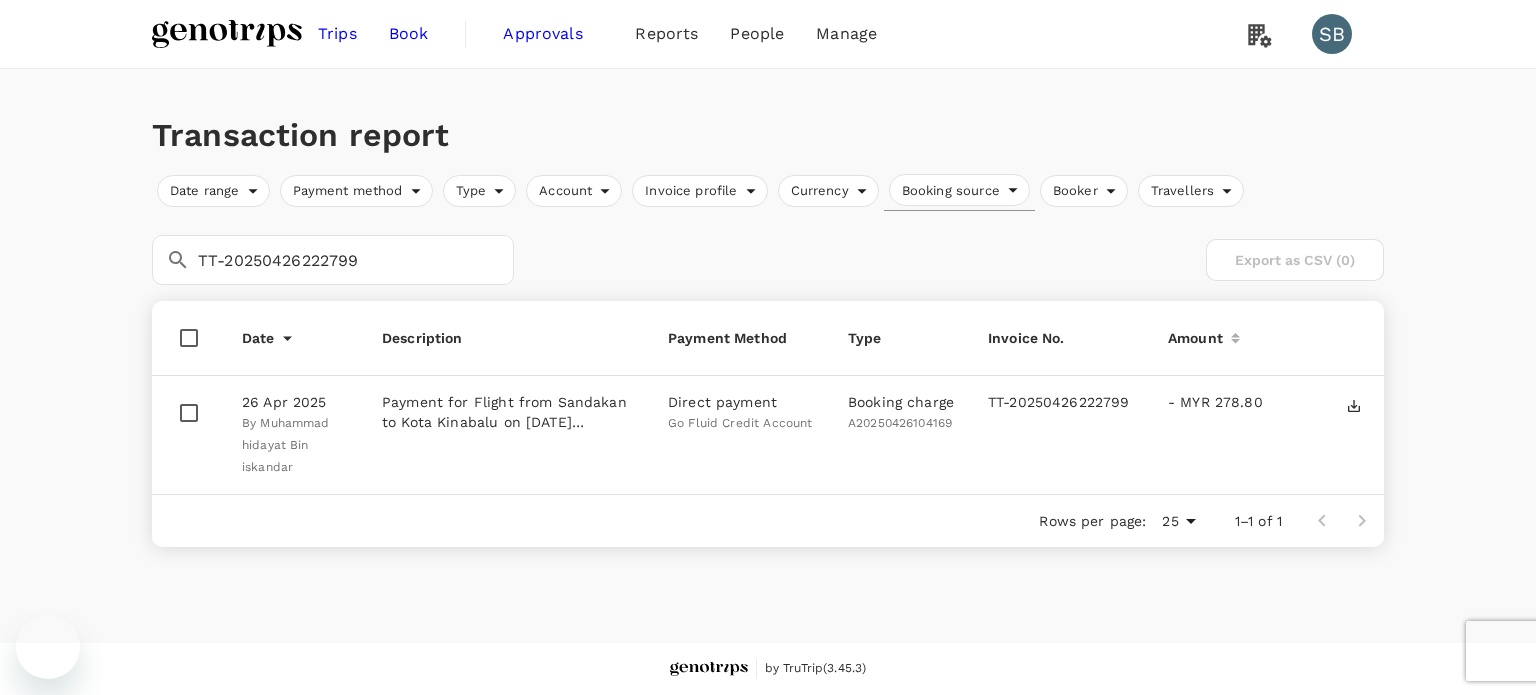 scroll, scrollTop: 0, scrollLeft: 0, axis: both 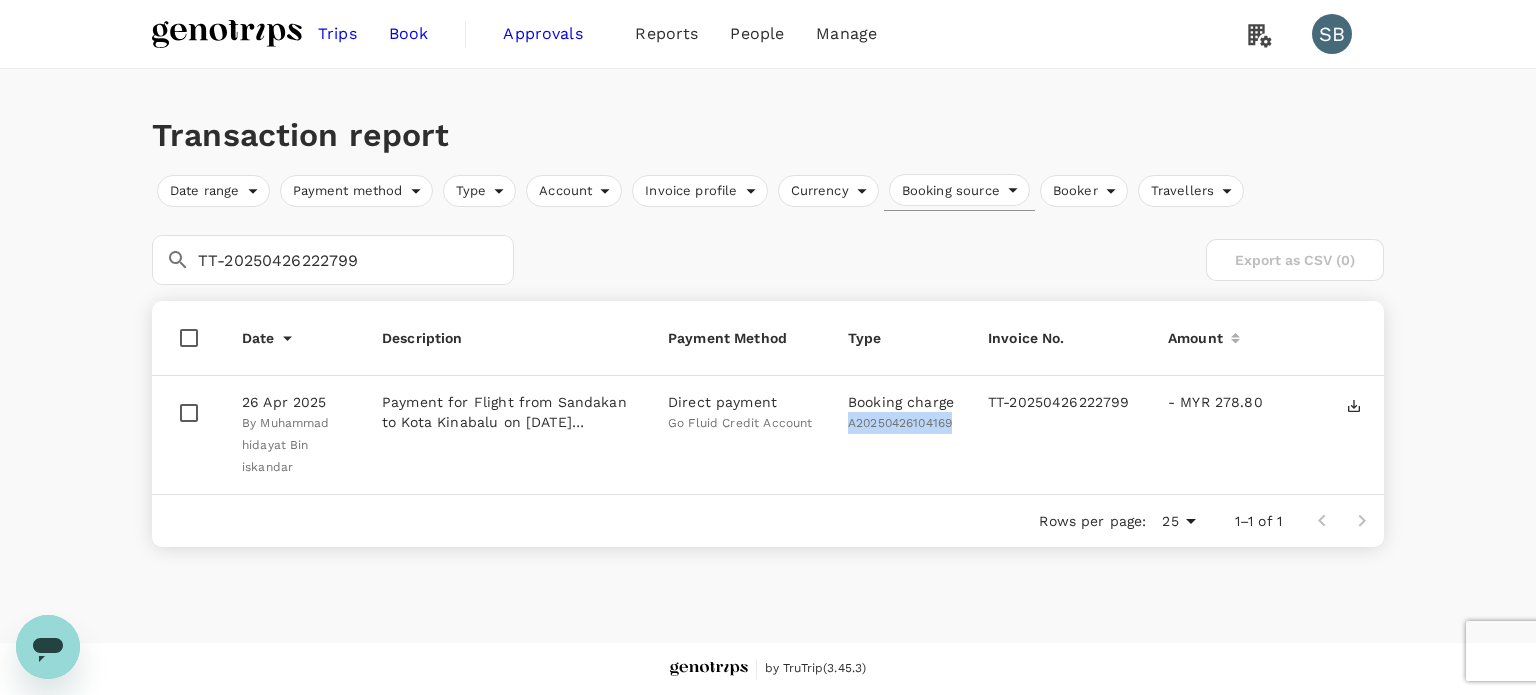 click at bounding box center (227, 34) 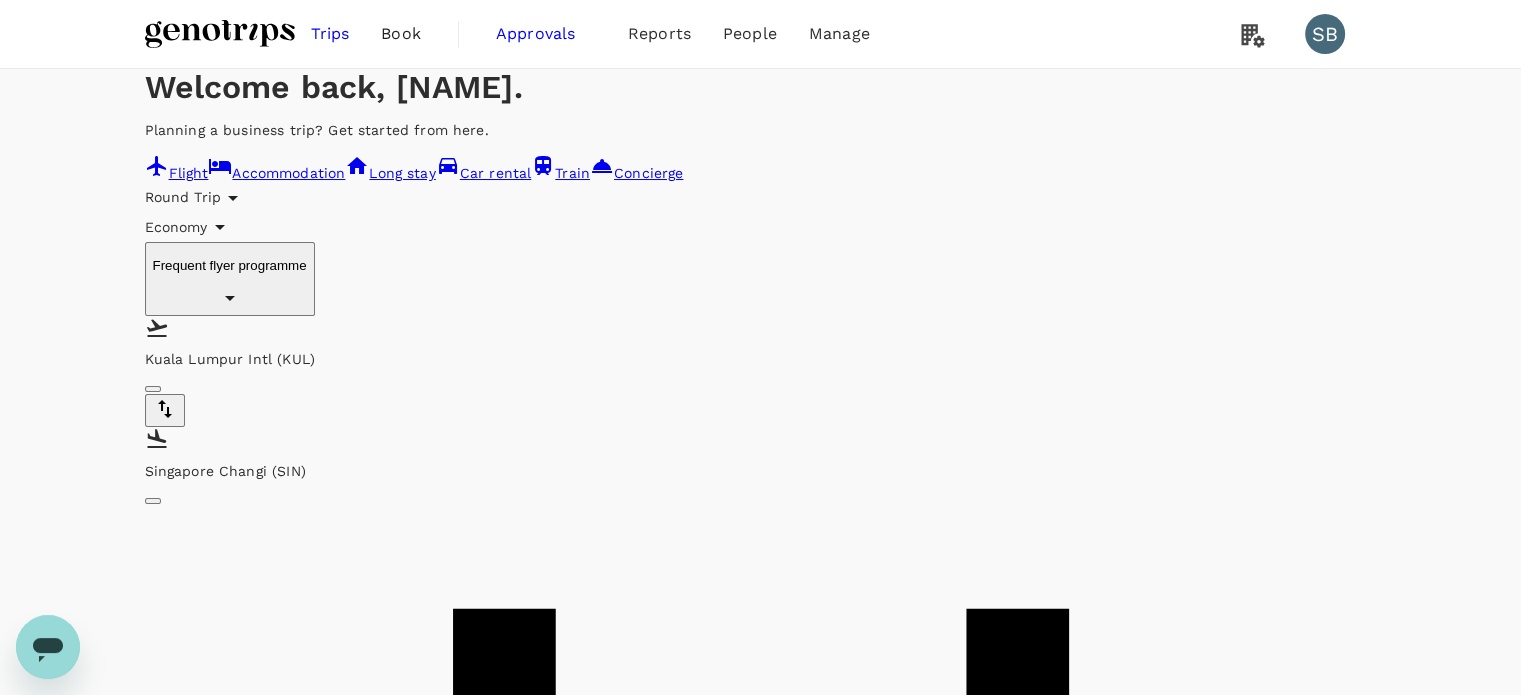 click on "Welcome back , [NAME] . Planning a business trip? Get started from here. Flight Accommodation Long stay Car rental Train Concierge Round Trip roundtrip Economy economy Frequent flyer programme Kuala Lumpur Intl (KUL) Singapore Changi (SIN) Departure Return Advanced search Travellers   SB [NAME] Binti Abu Hanipah Find flights Your recent search Flight to Singapore KUL - SIN 01 Jul - 11 Jul · 1 Traveller Flight to Kuala Lumpur SIN - SZB 11 Jul · 1 Traveller Flight to Kuala Lumpur SIN - KUL 11 Jul · 1 Traveller by TruTrip  ( 3.45.3   ) Frequent flyer programme Add new" at bounding box center (760, 3082) 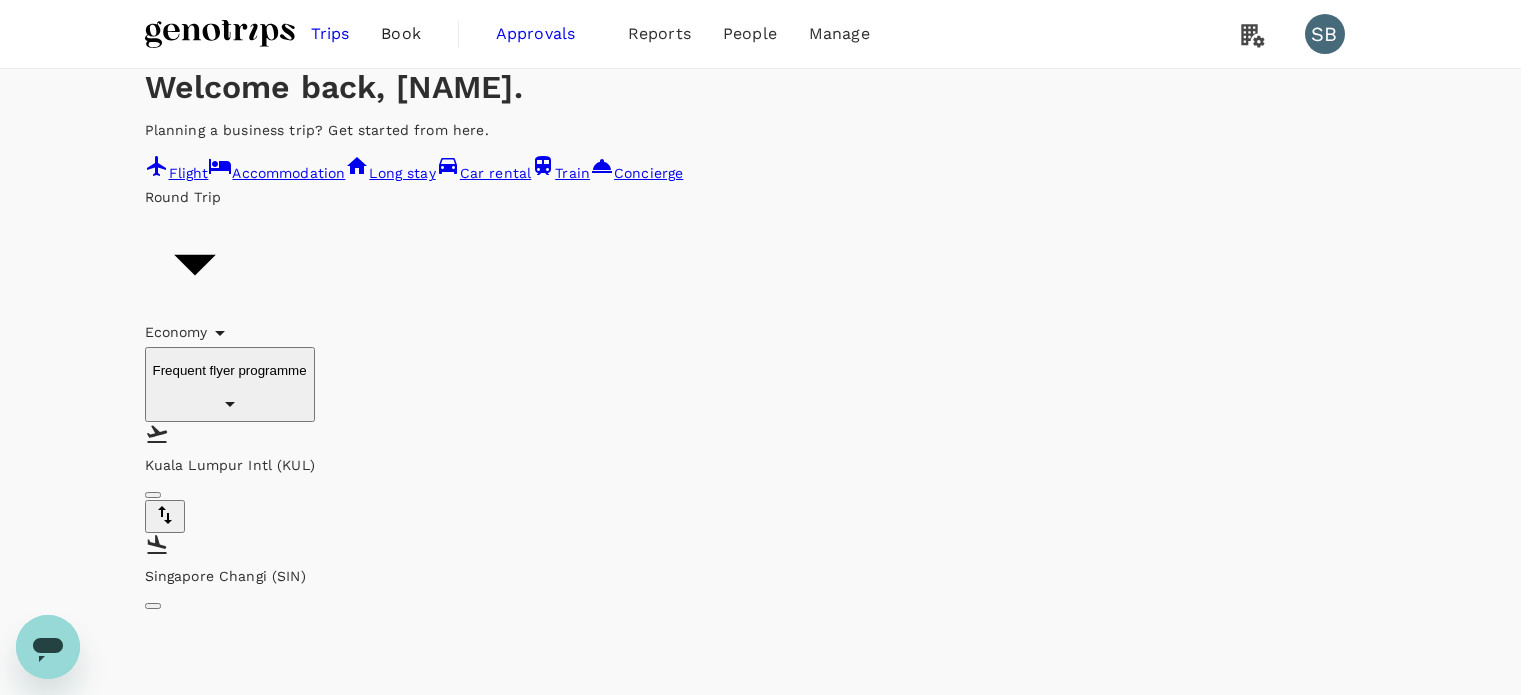 click on "One-Way" at bounding box center [780, 6295] 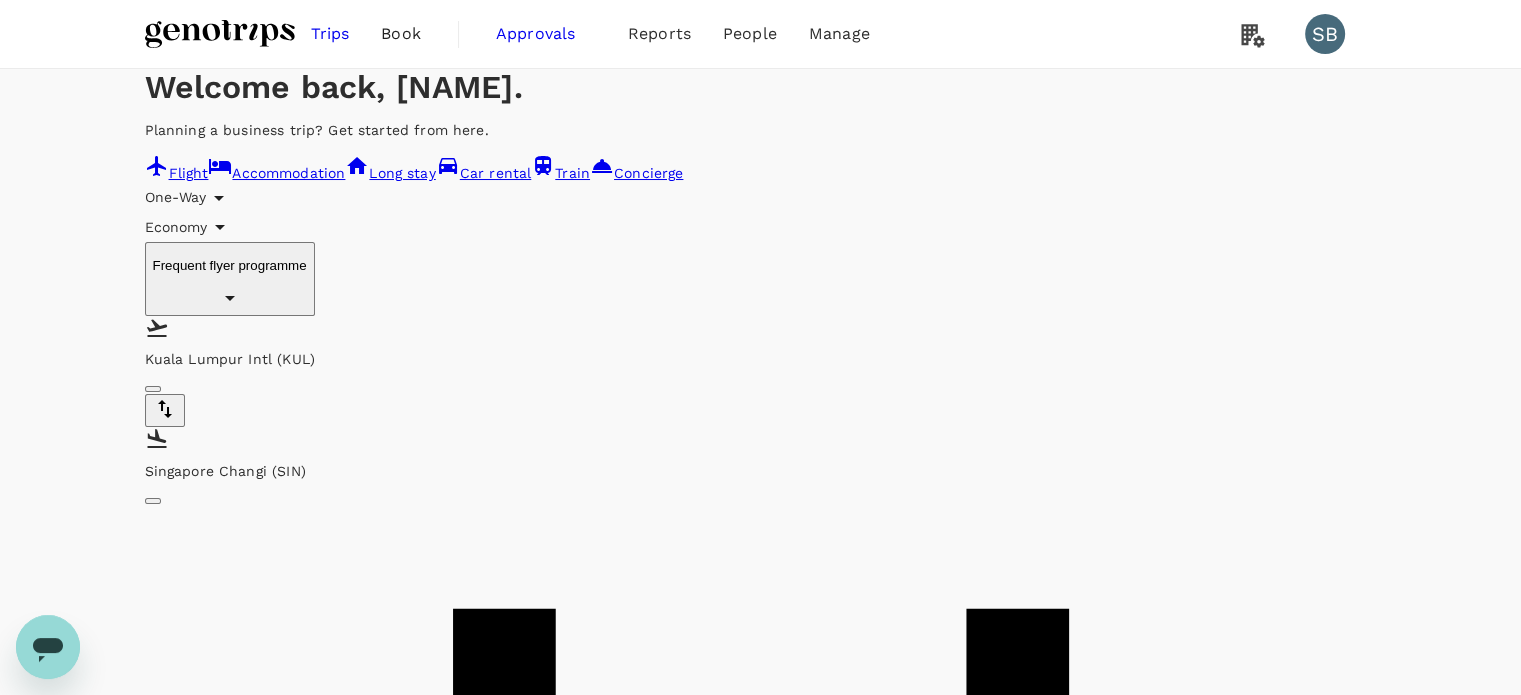 click on "Singapore Changi (SIN)" at bounding box center [761, 470] 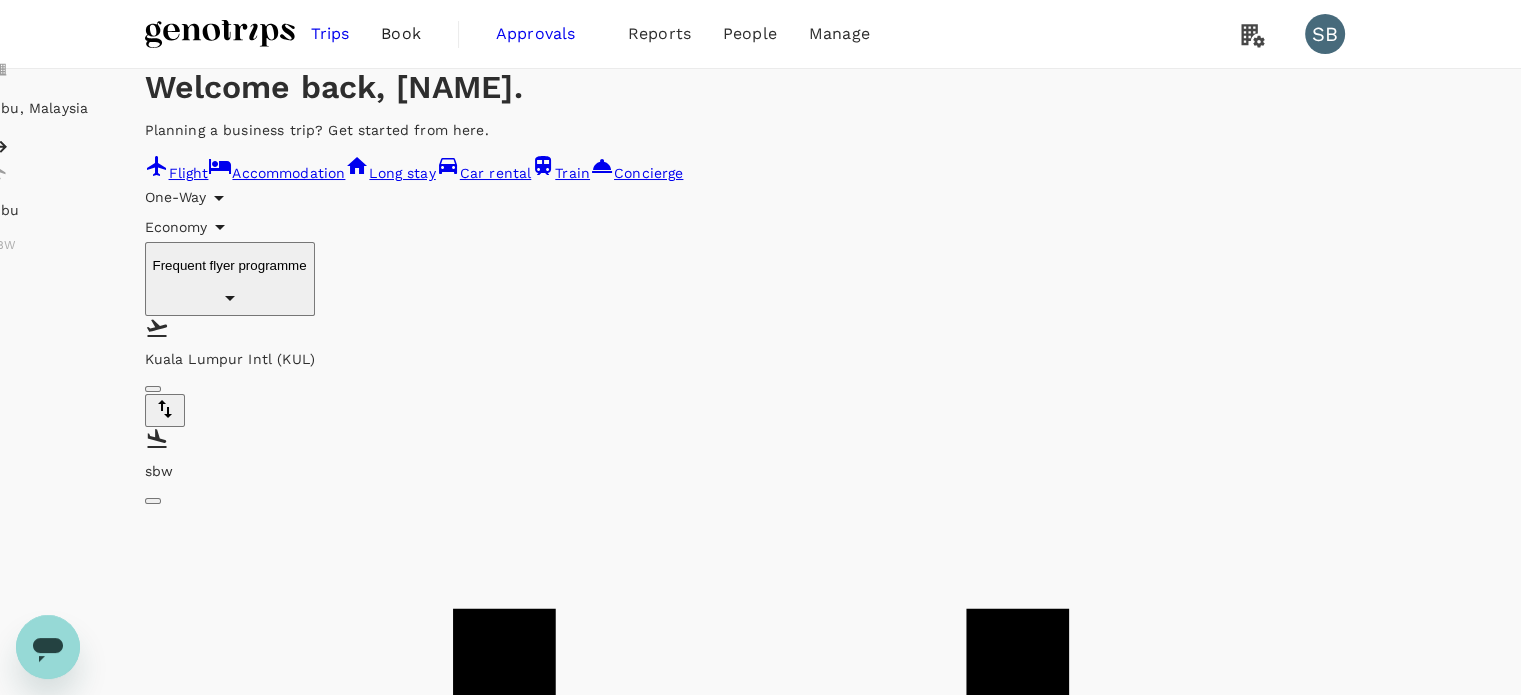 click on "Sibu" at bounding box center [101, 210] 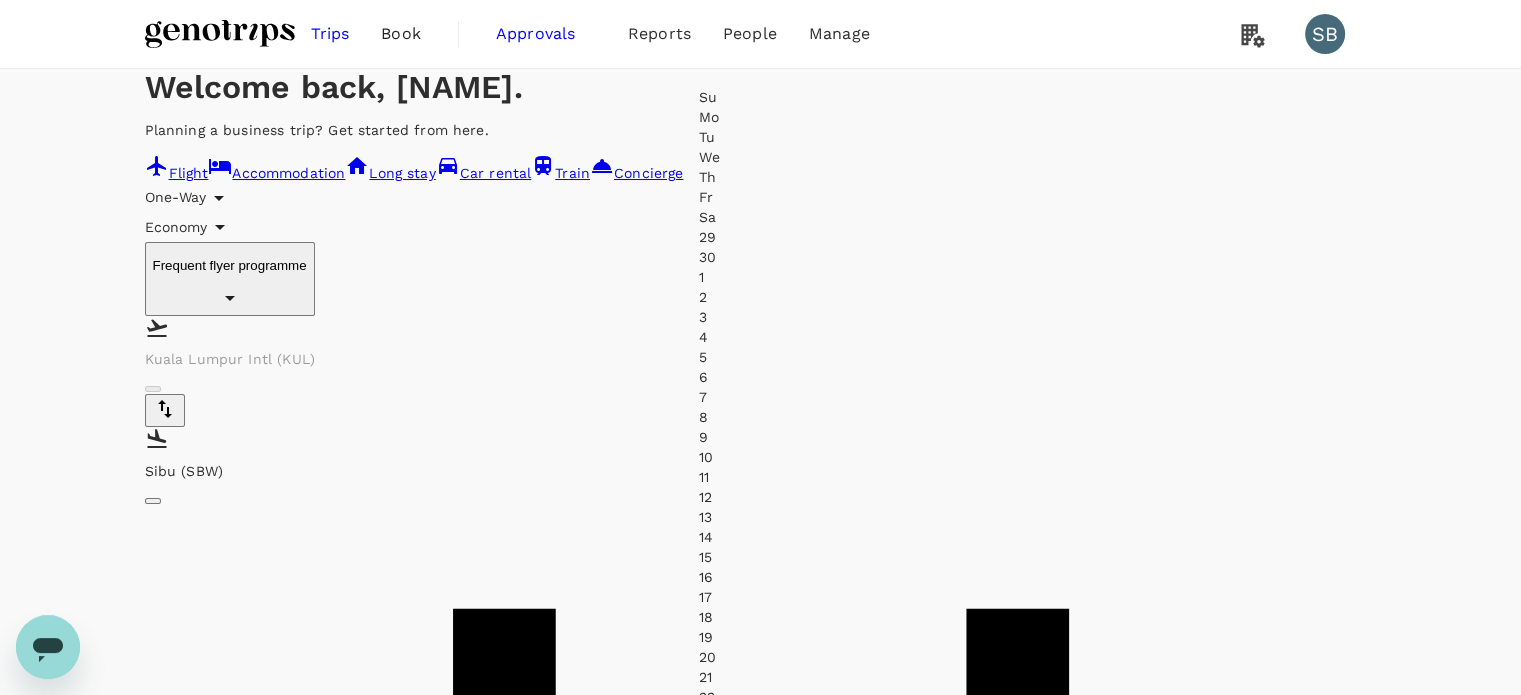 type on "Sibu (SBW)" 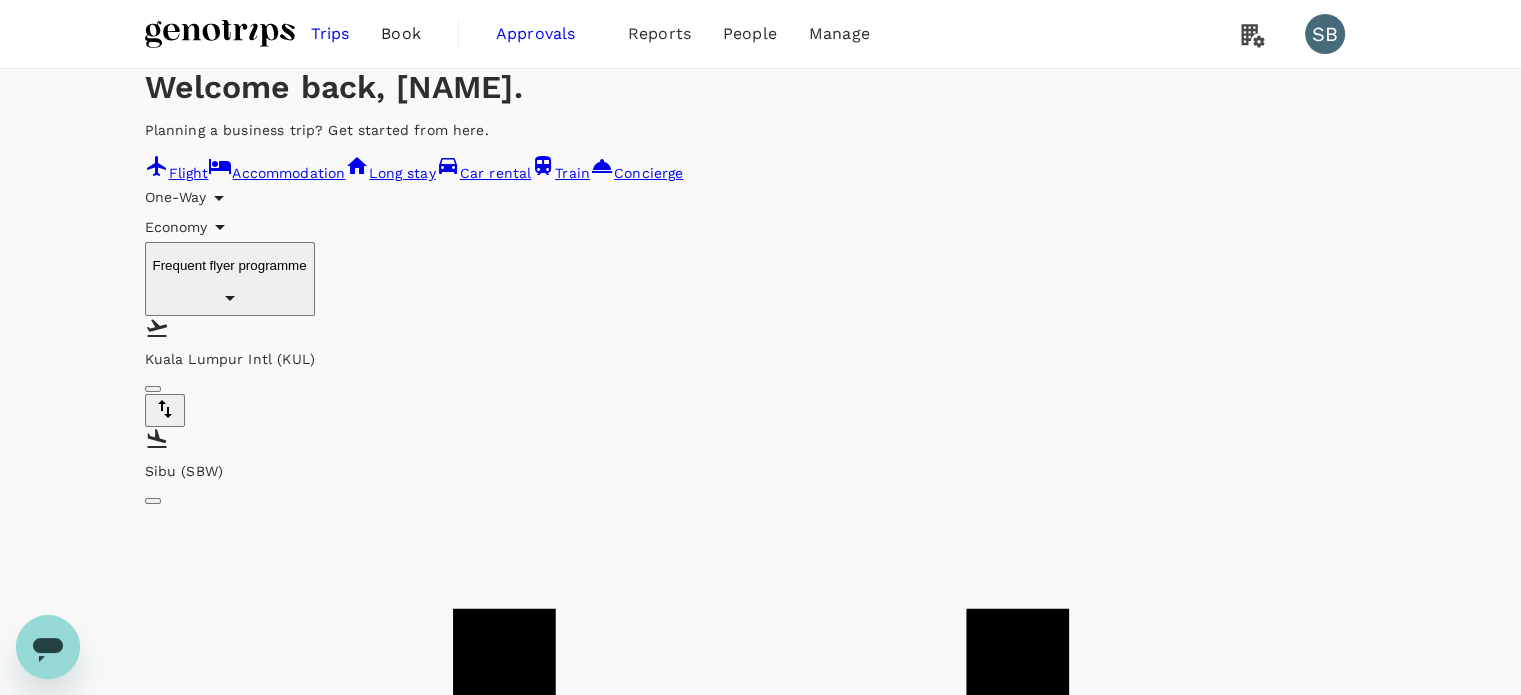 click on "Find flights" at bounding box center (185, 3258) 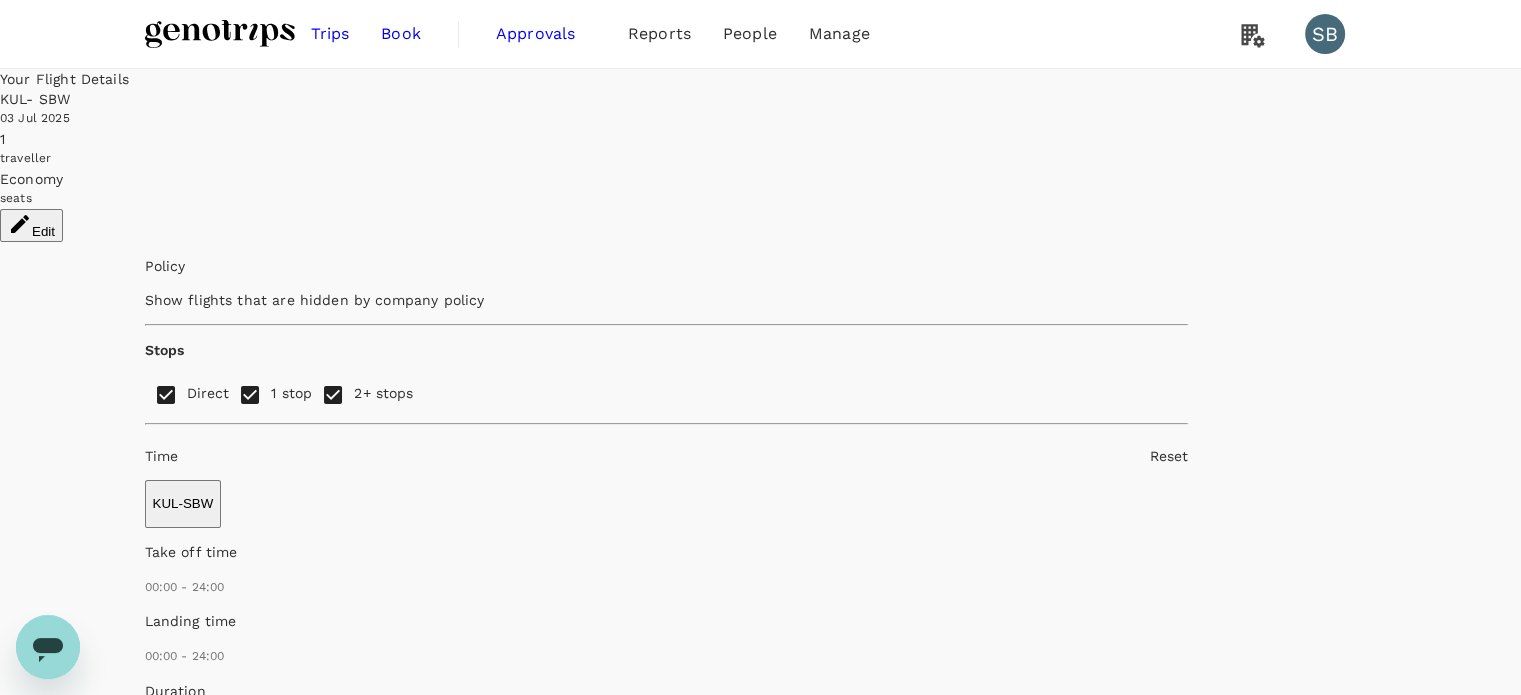 click on "2+ stops" at bounding box center [333, 395] 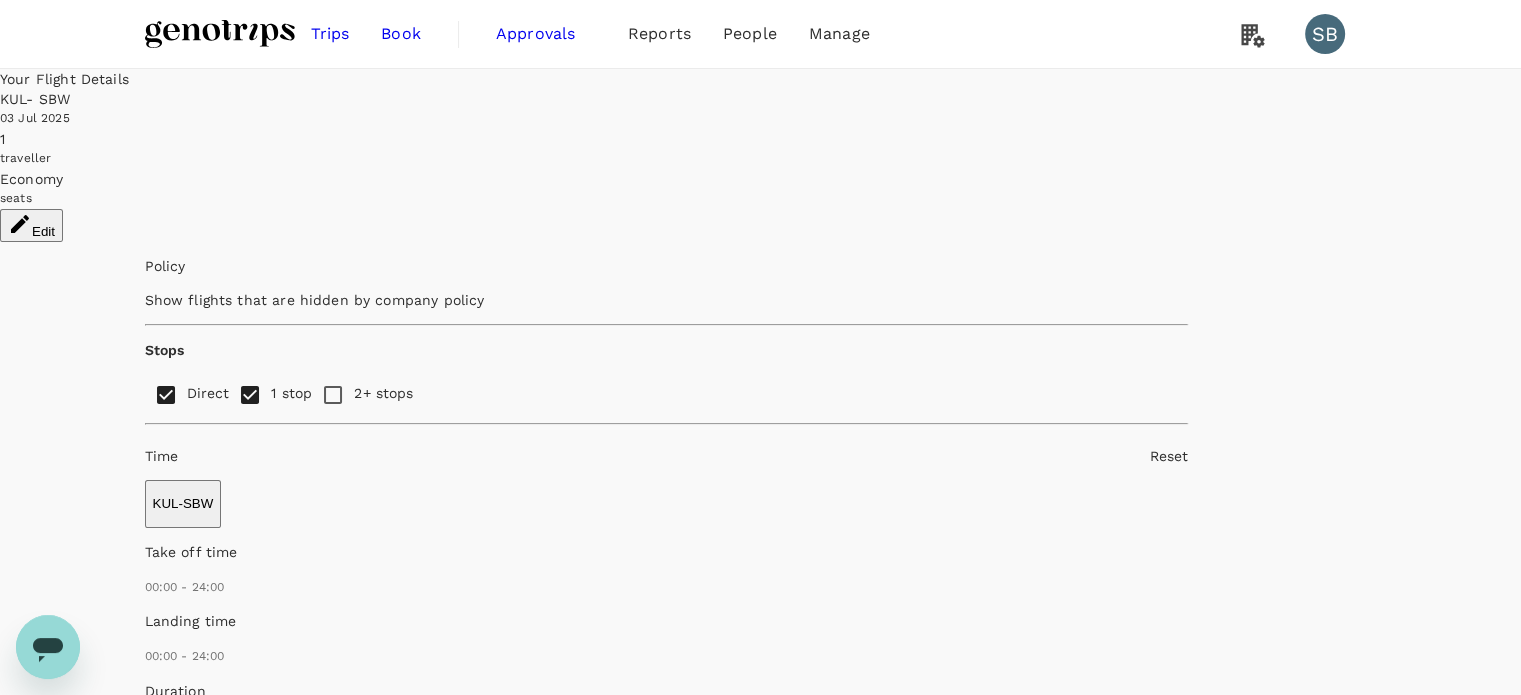 click on "1 stop" at bounding box center (250, 395) 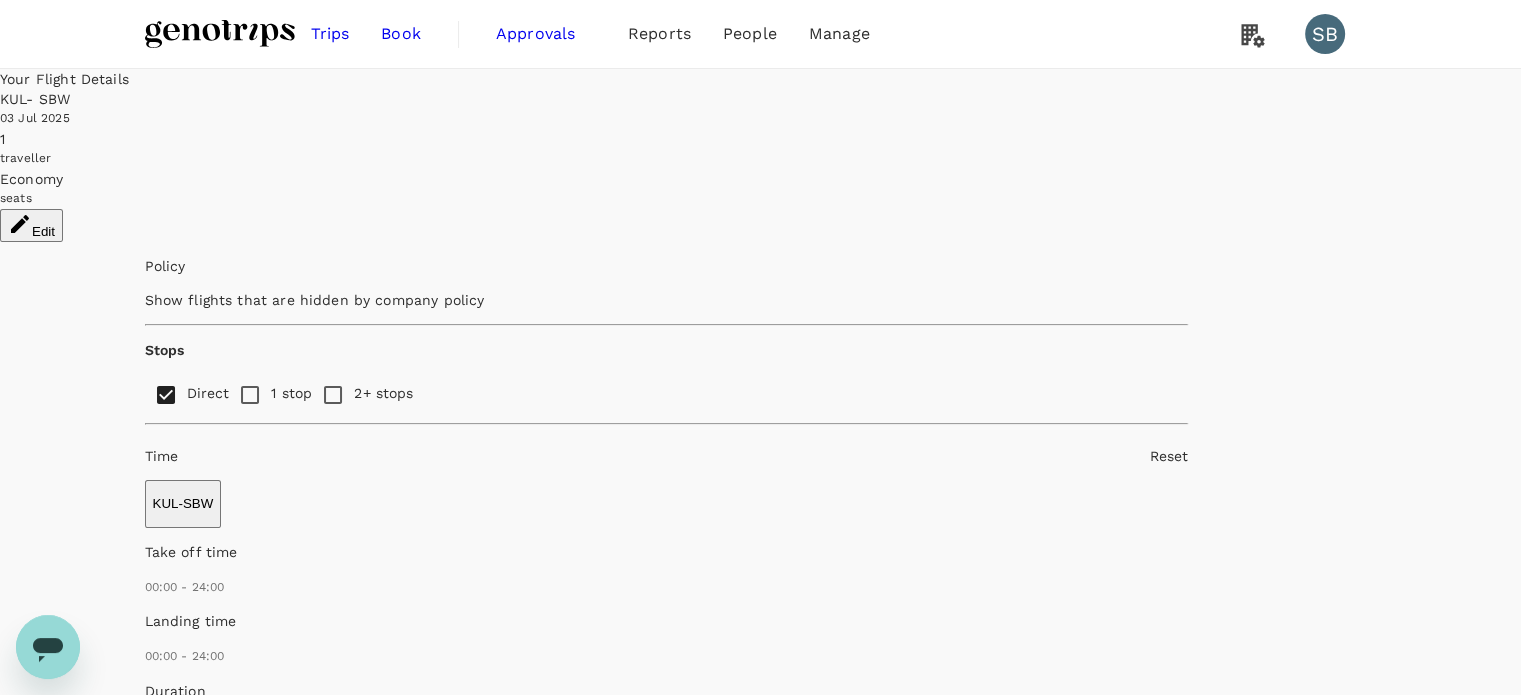 click on "Recommended" at bounding box center [197, 1457] 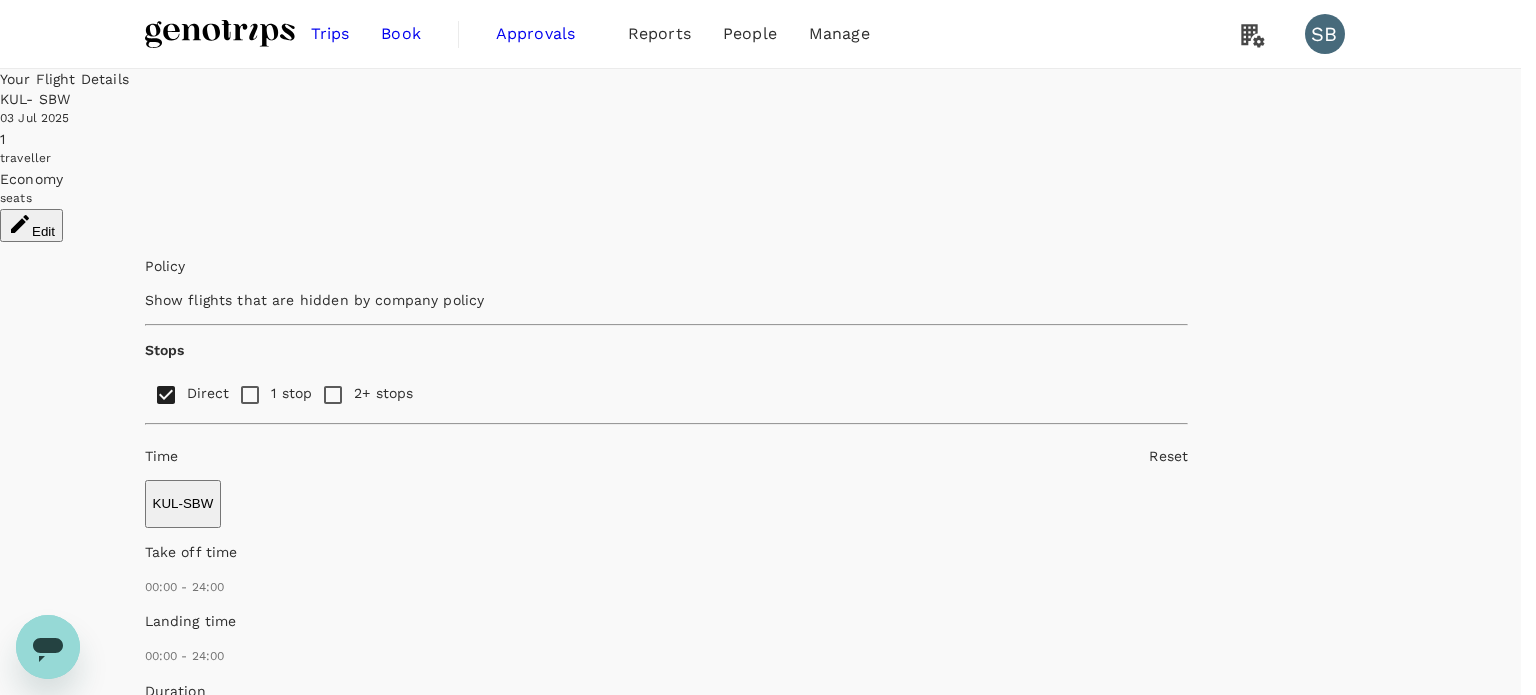 click on "Departure Time" at bounding box center [760, 8806] 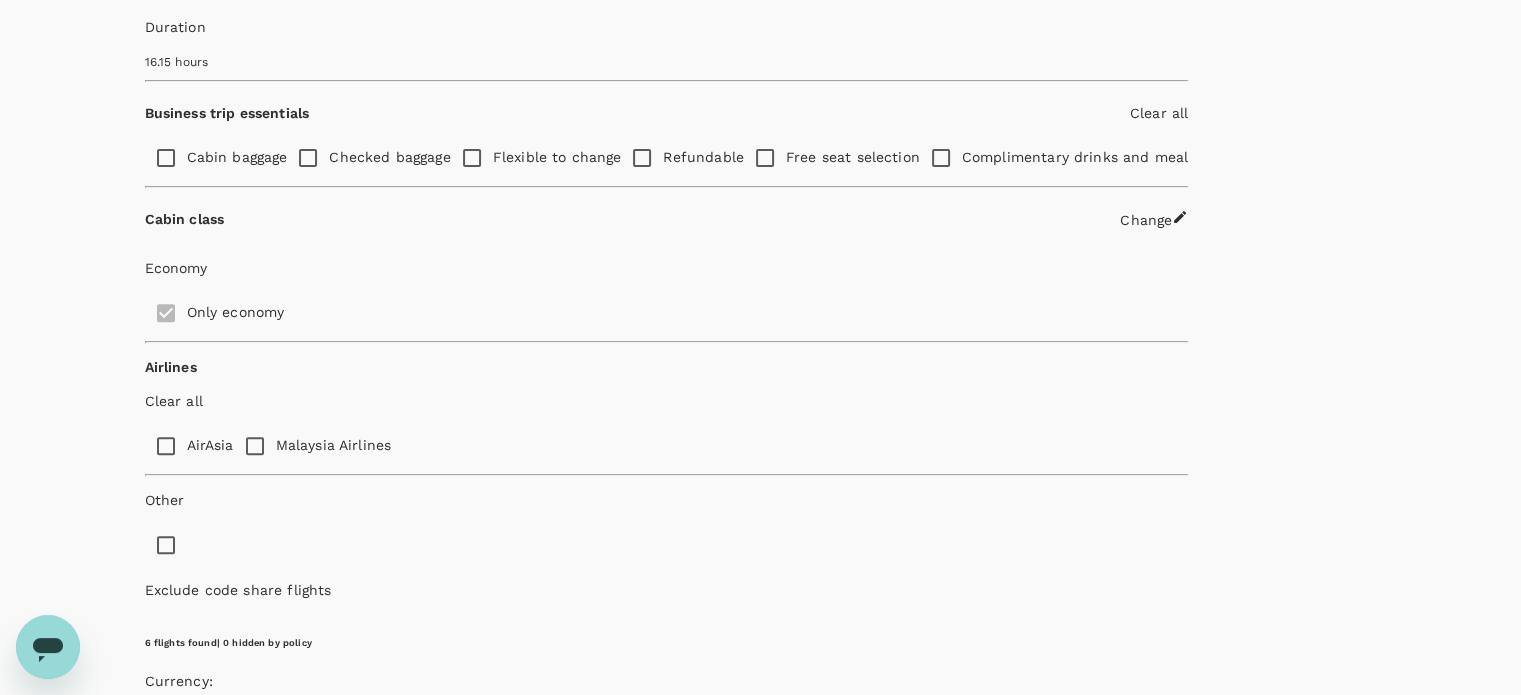 scroll, scrollTop: 800, scrollLeft: 0, axis: vertical 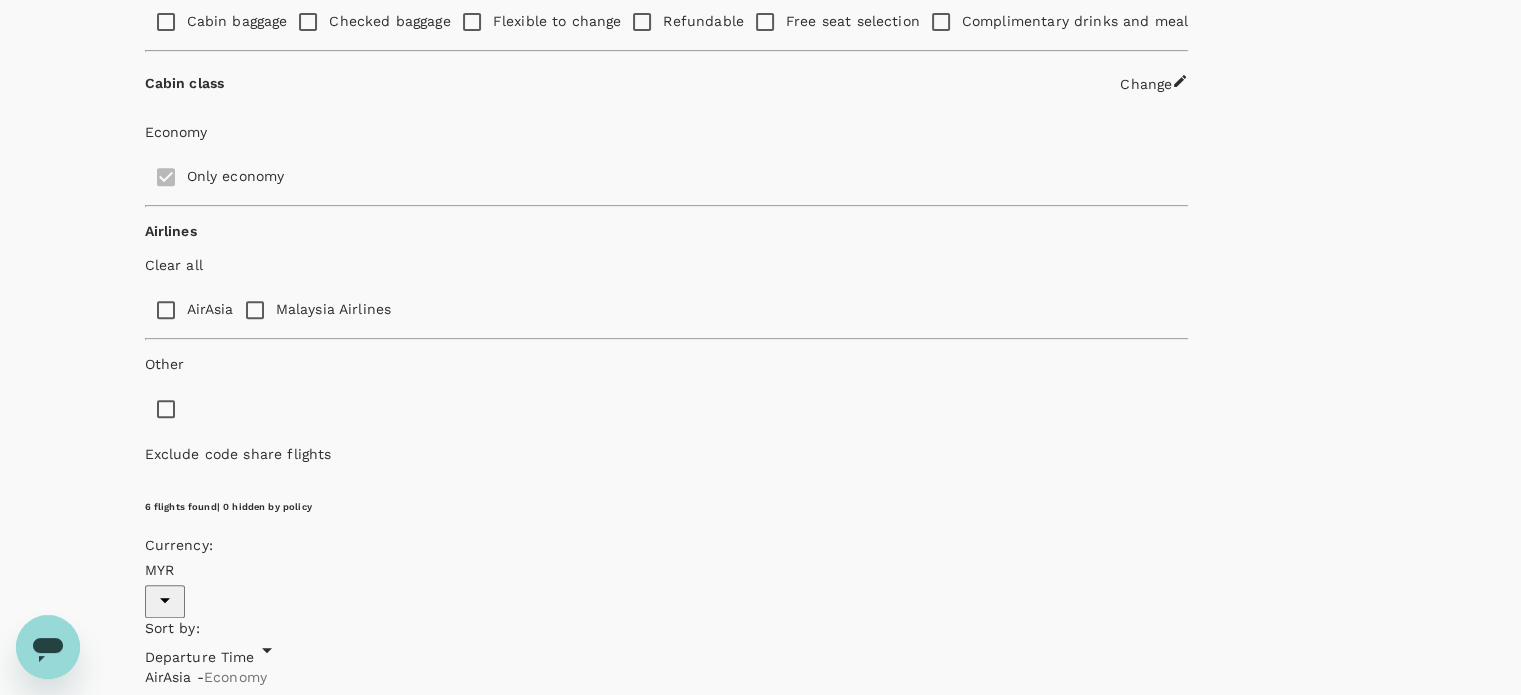 click on "View options" at bounding box center (190, 1797) 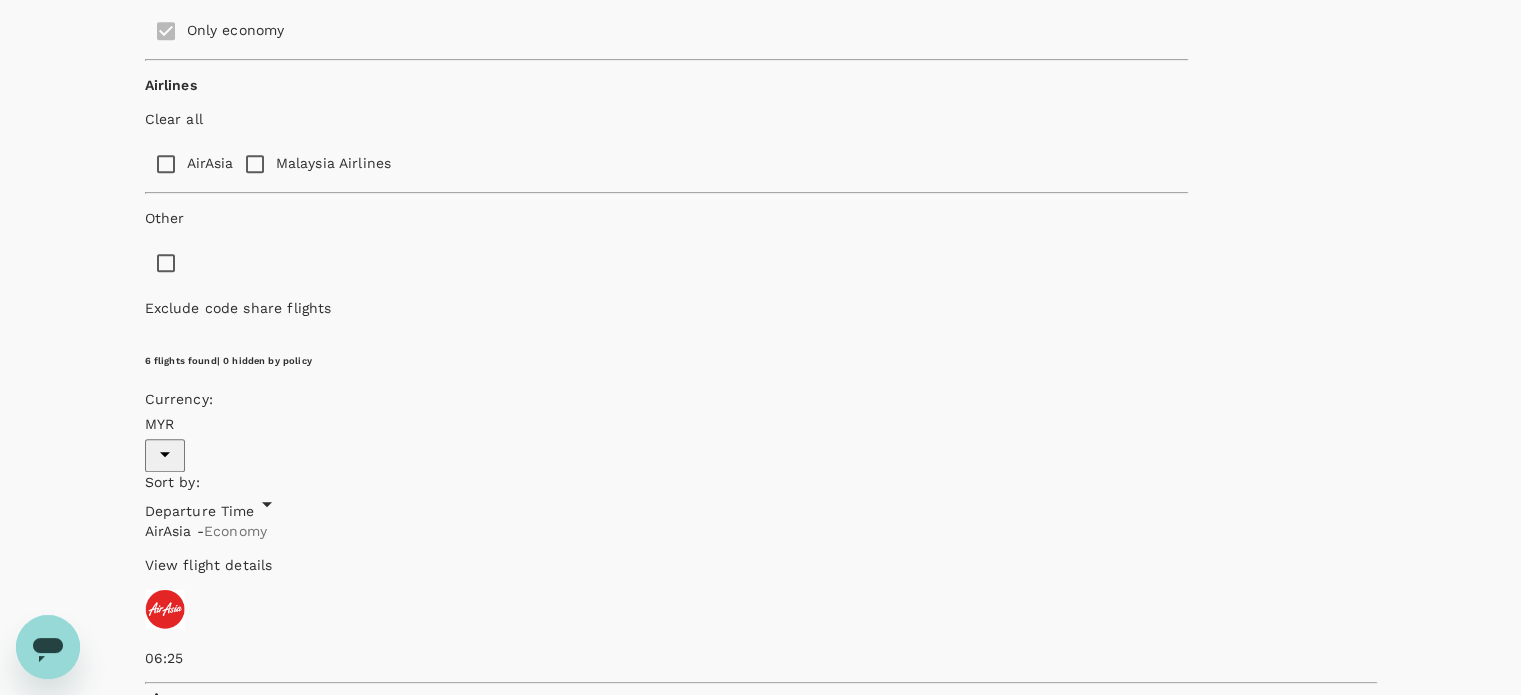 scroll, scrollTop: 947, scrollLeft: 0, axis: vertical 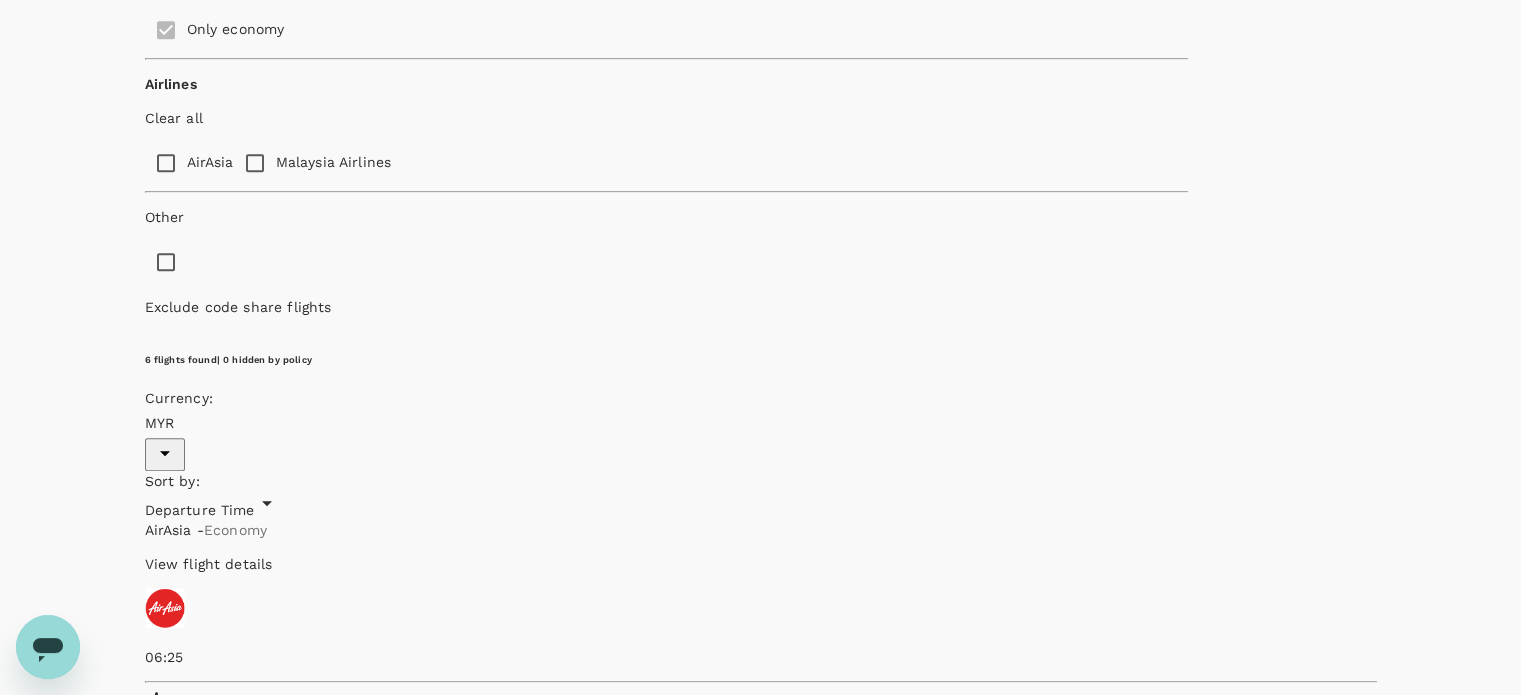 click on "Show more" at bounding box center [226, 7763] 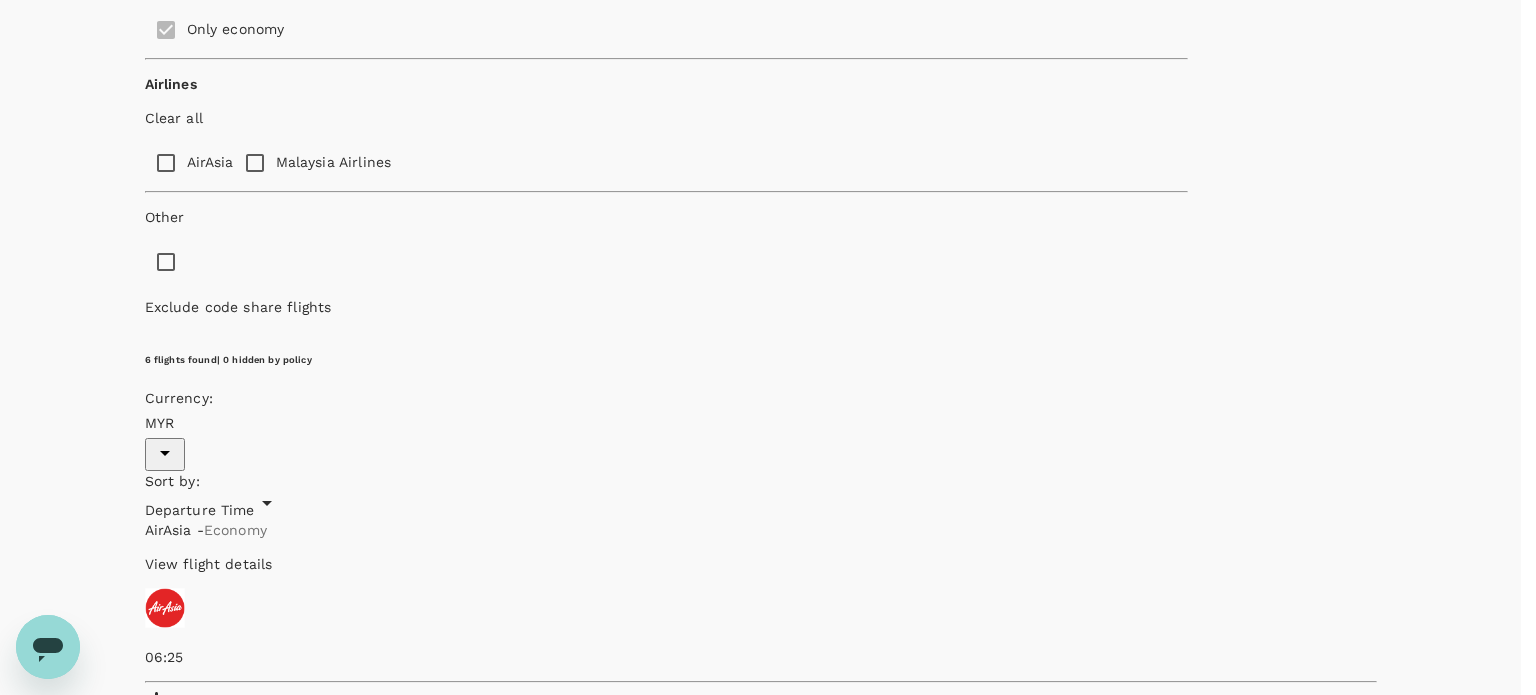 click at bounding box center (44, 8469) 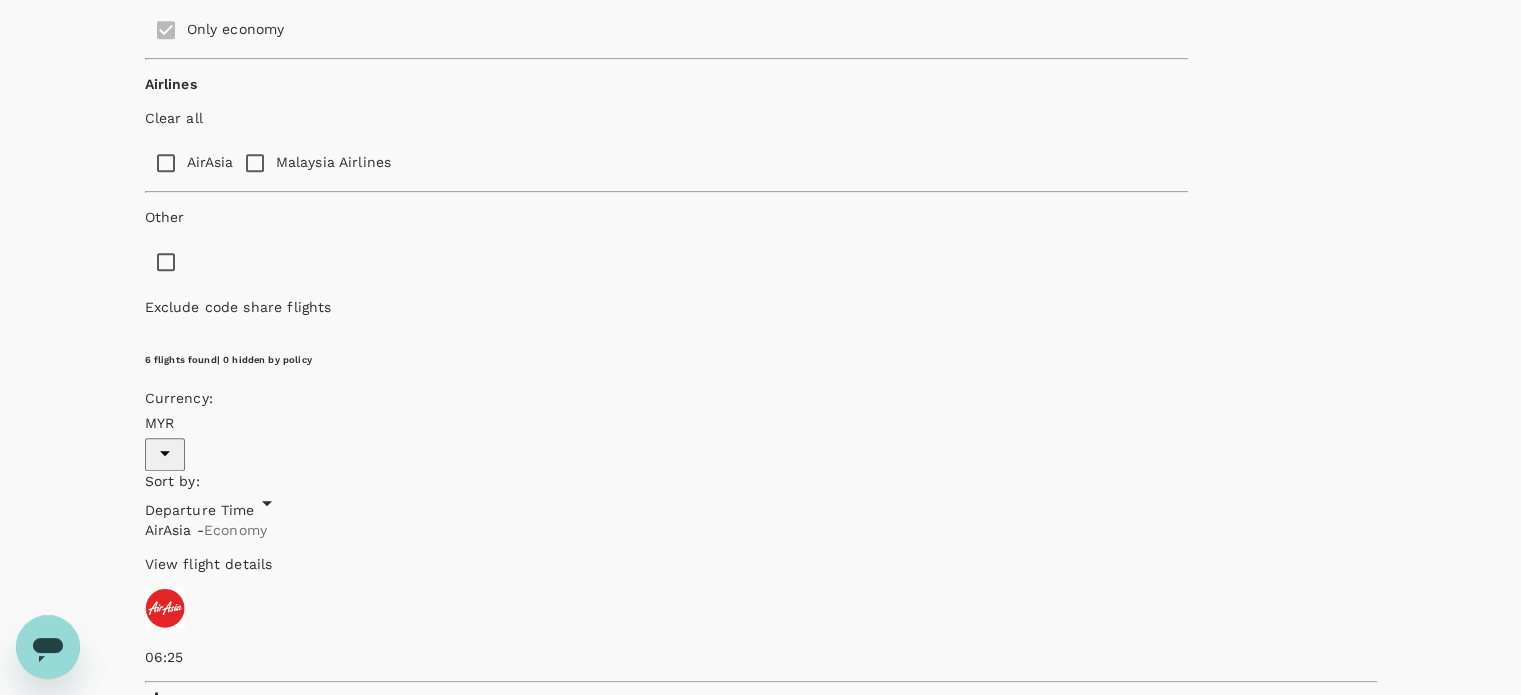 click on "Show more" at bounding box center (634, 7763) 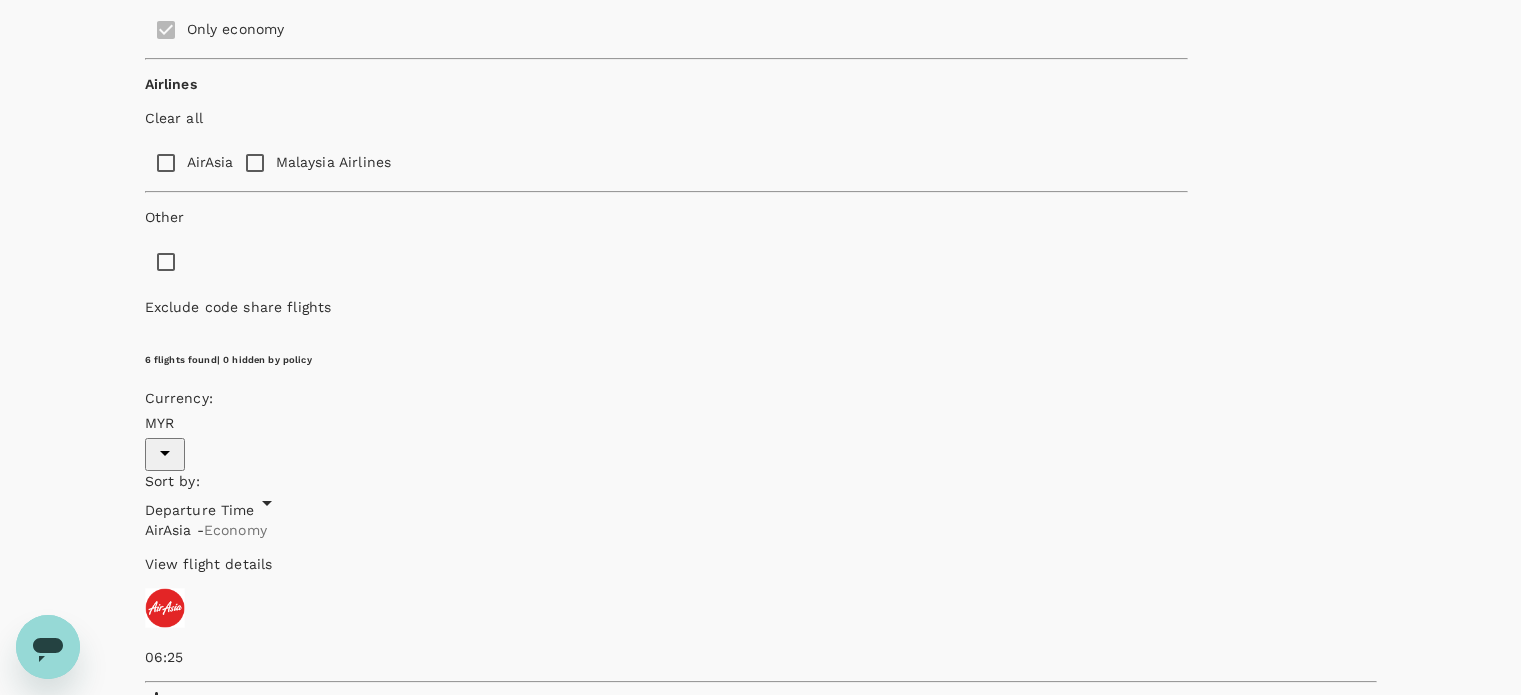 click at bounding box center [44, 8469] 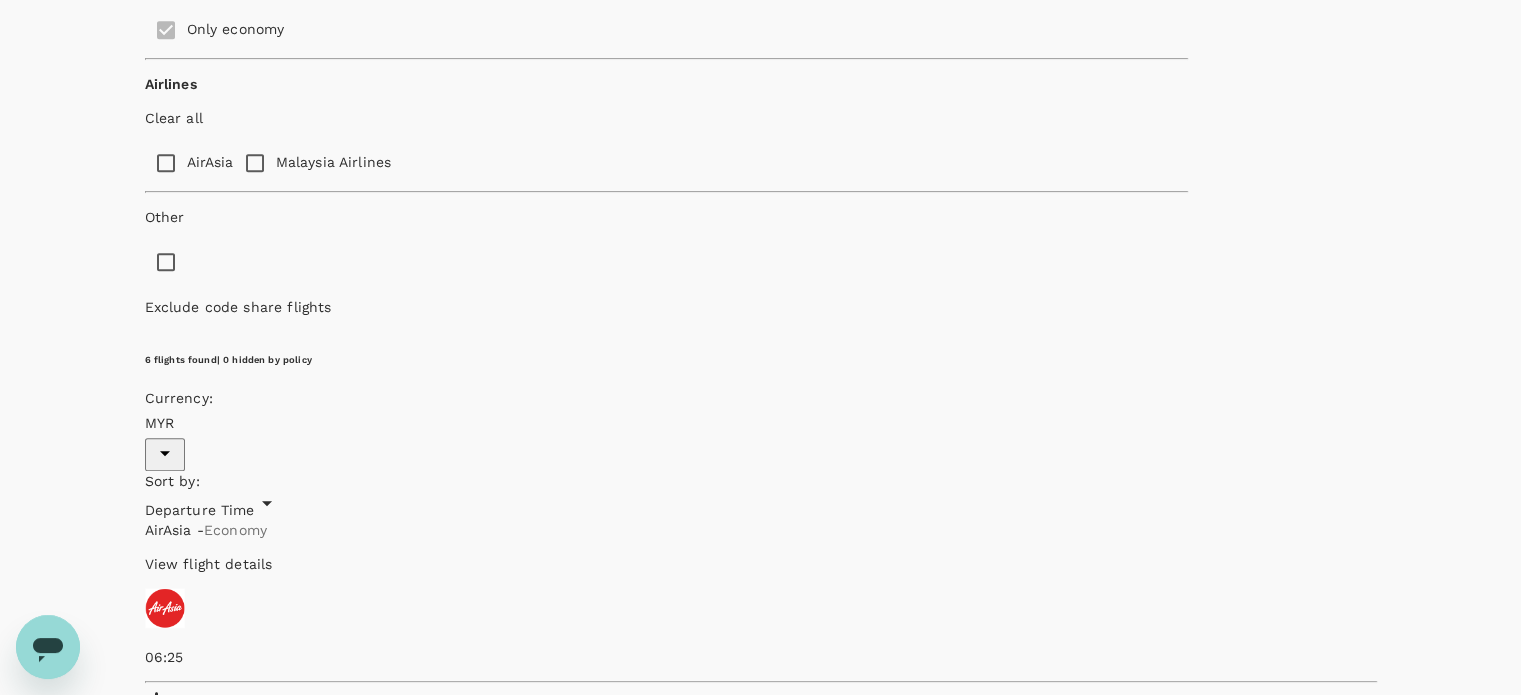 click on "Show more" at bounding box center (1042, 7763) 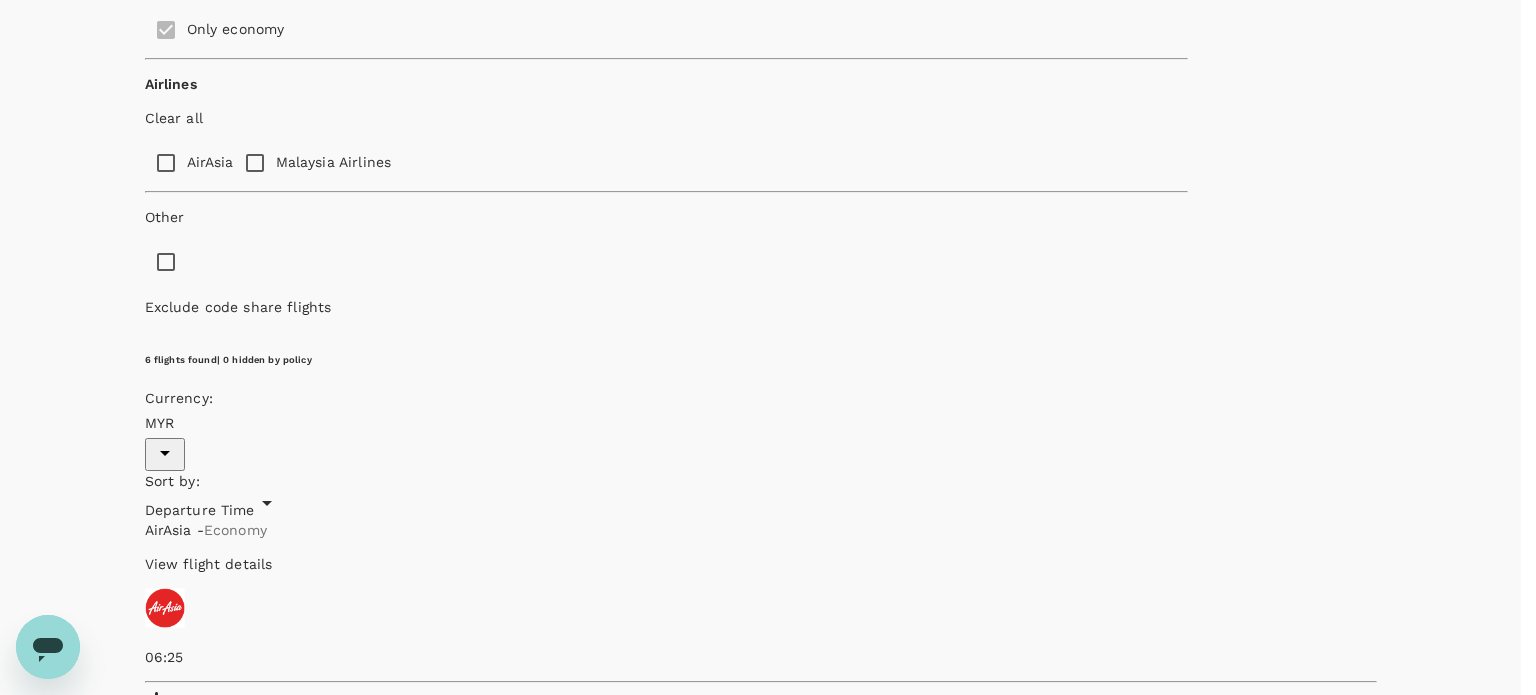 click at bounding box center [44, 8469] 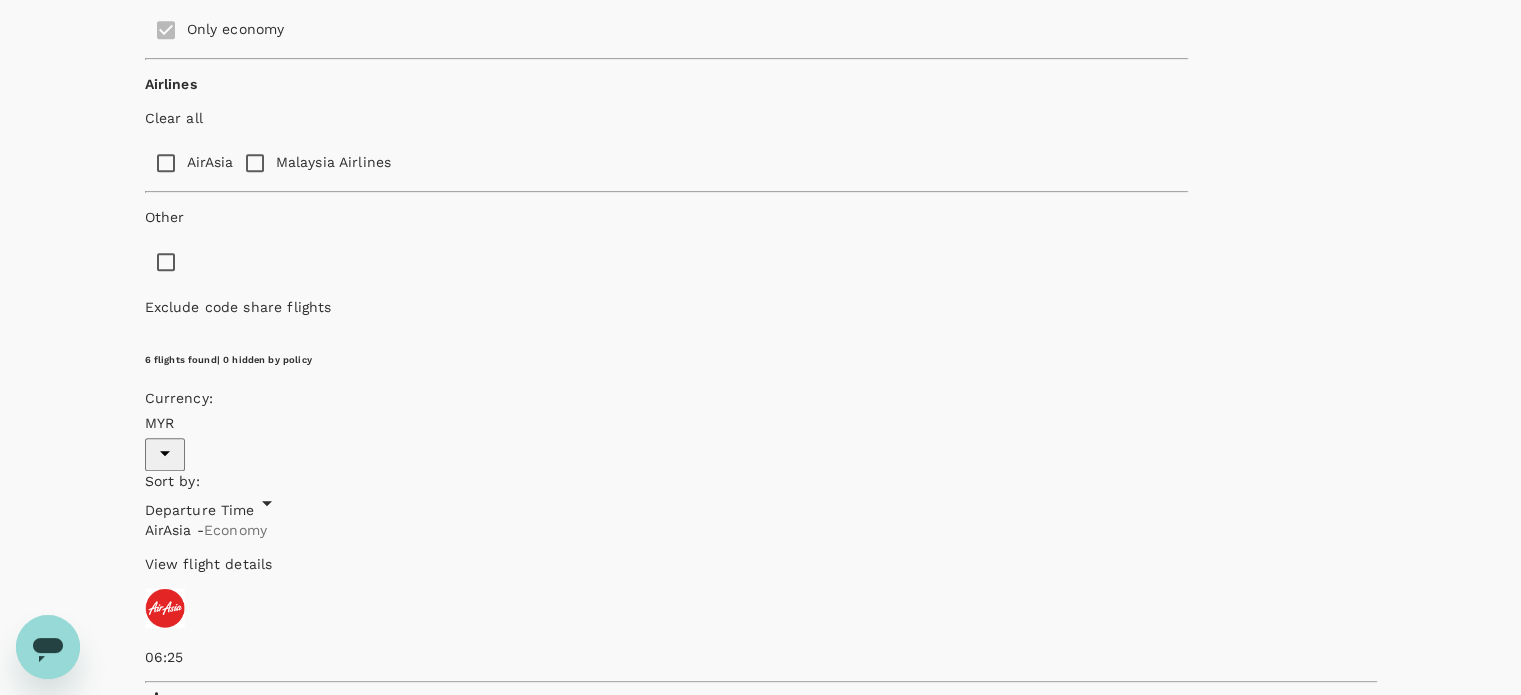 click at bounding box center [1392, 6520] 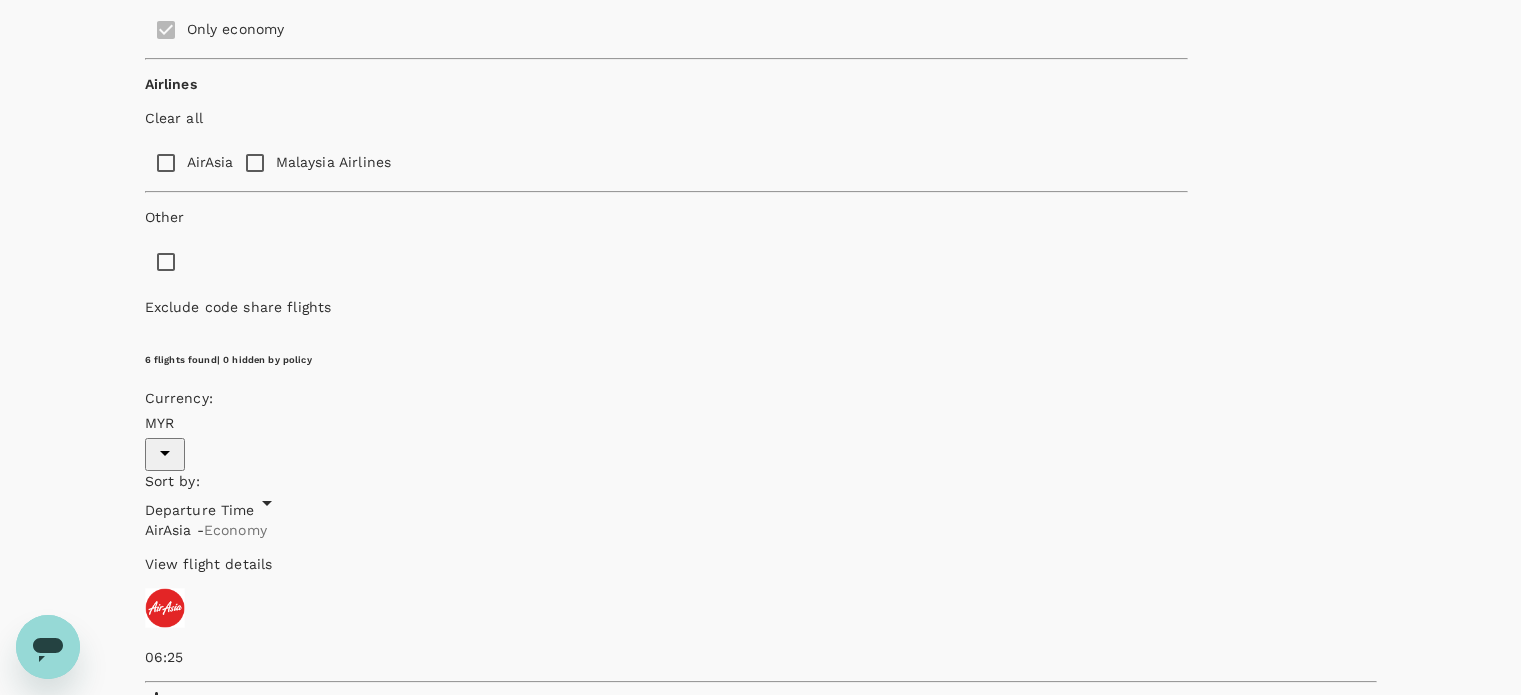 click at bounding box center (44, 8469) 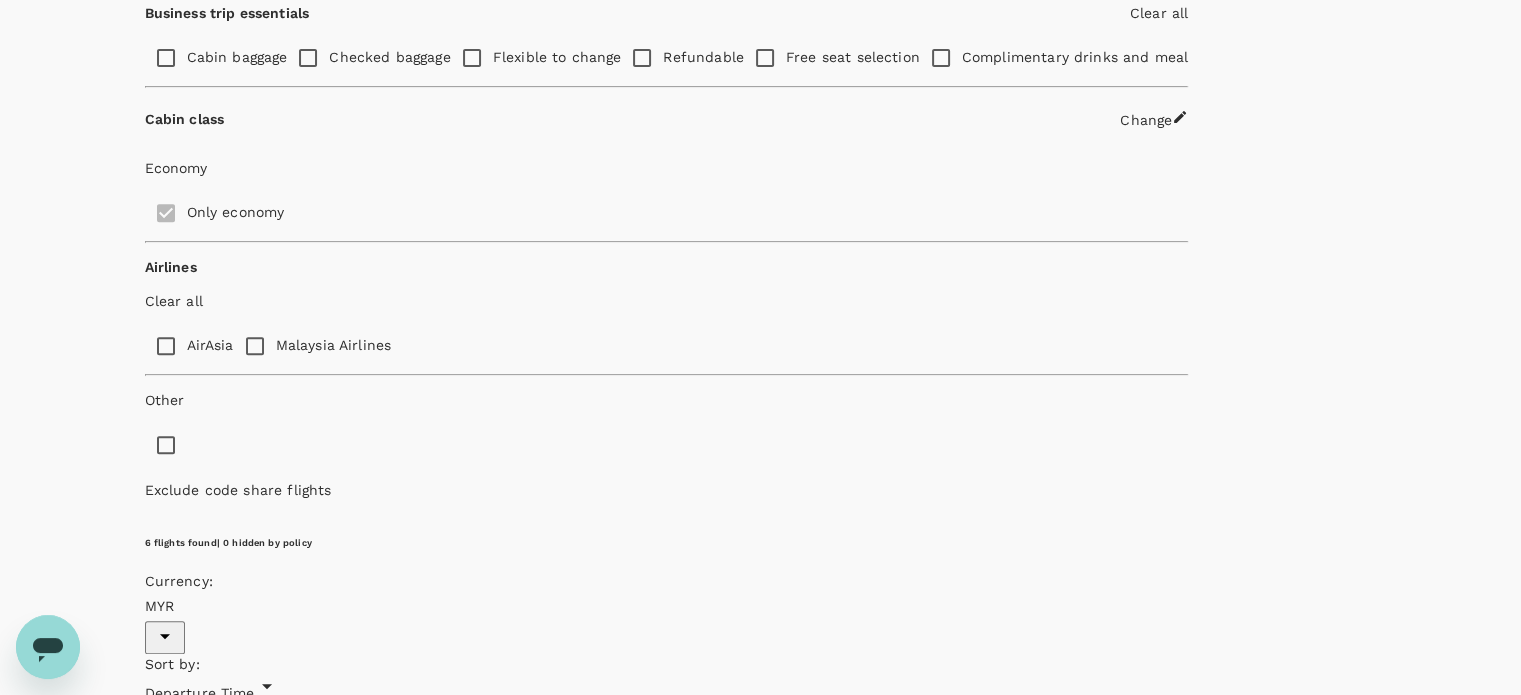 scroll, scrollTop: 747, scrollLeft: 0, axis: vertical 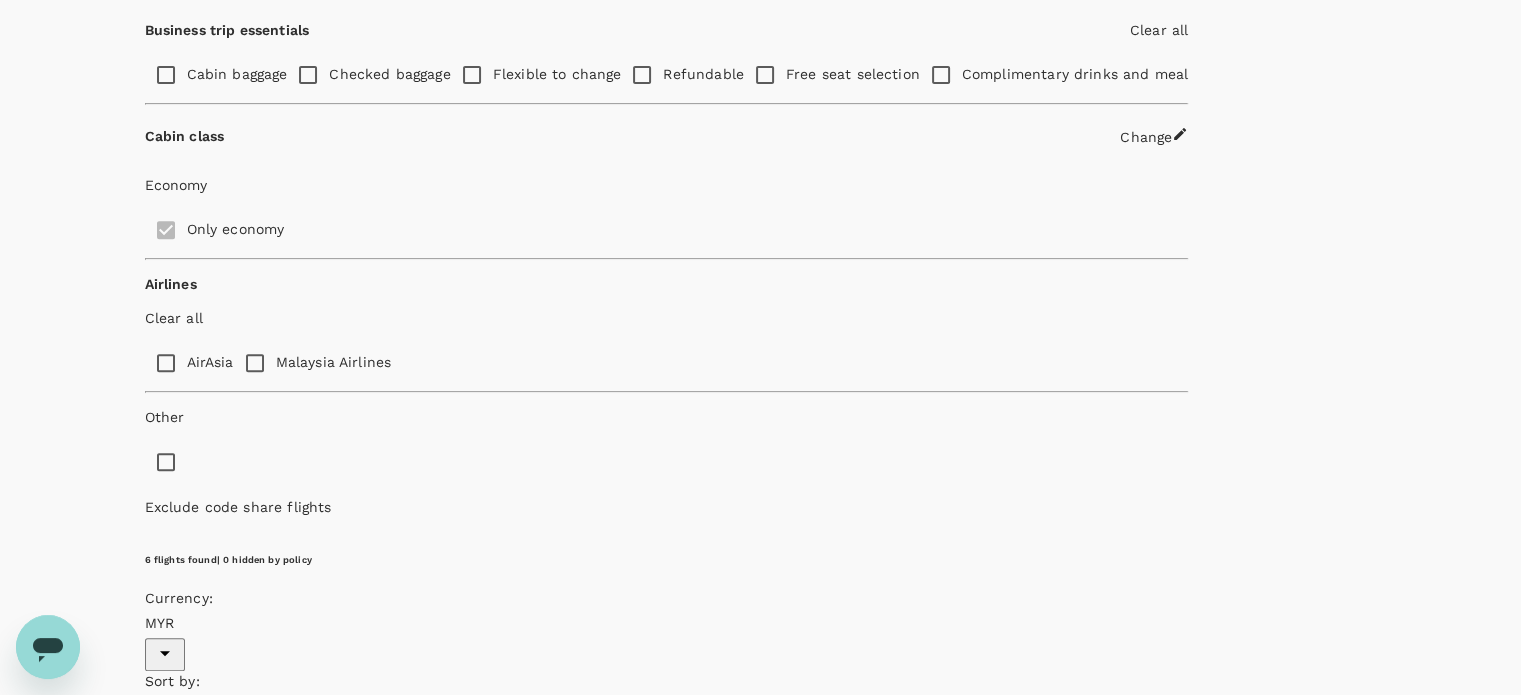 click on "AirAsia" at bounding box center [166, 363] 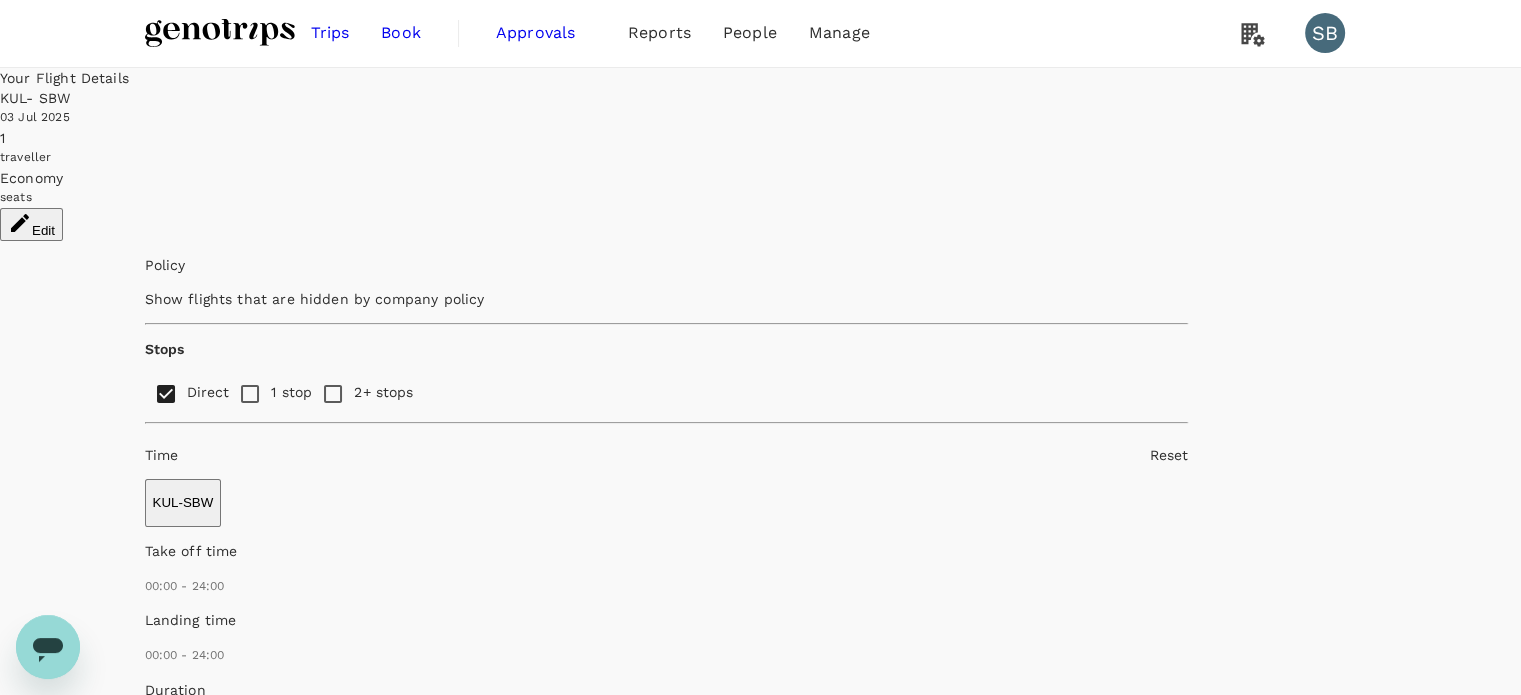 scroll, scrollTop: 0, scrollLeft: 0, axis: both 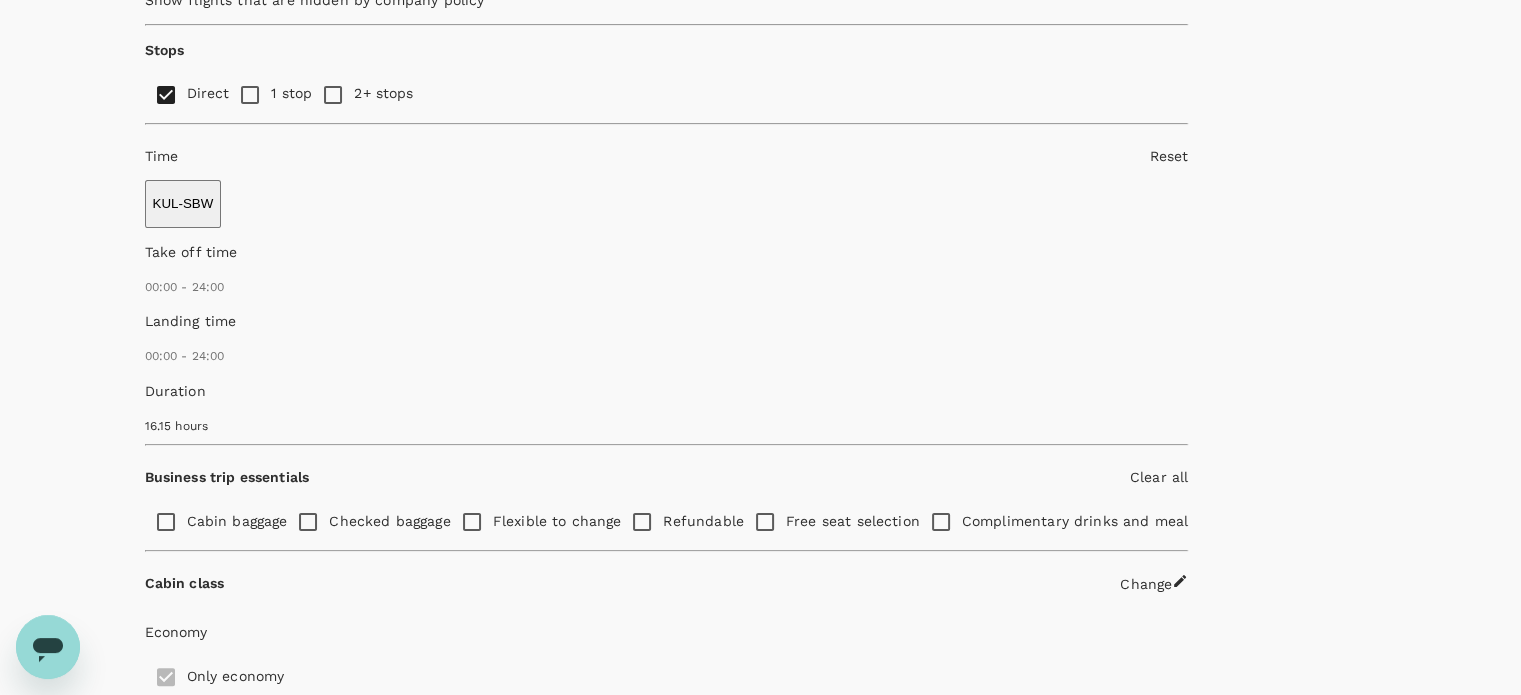 click on "View options" at bounding box center [190, 2297] 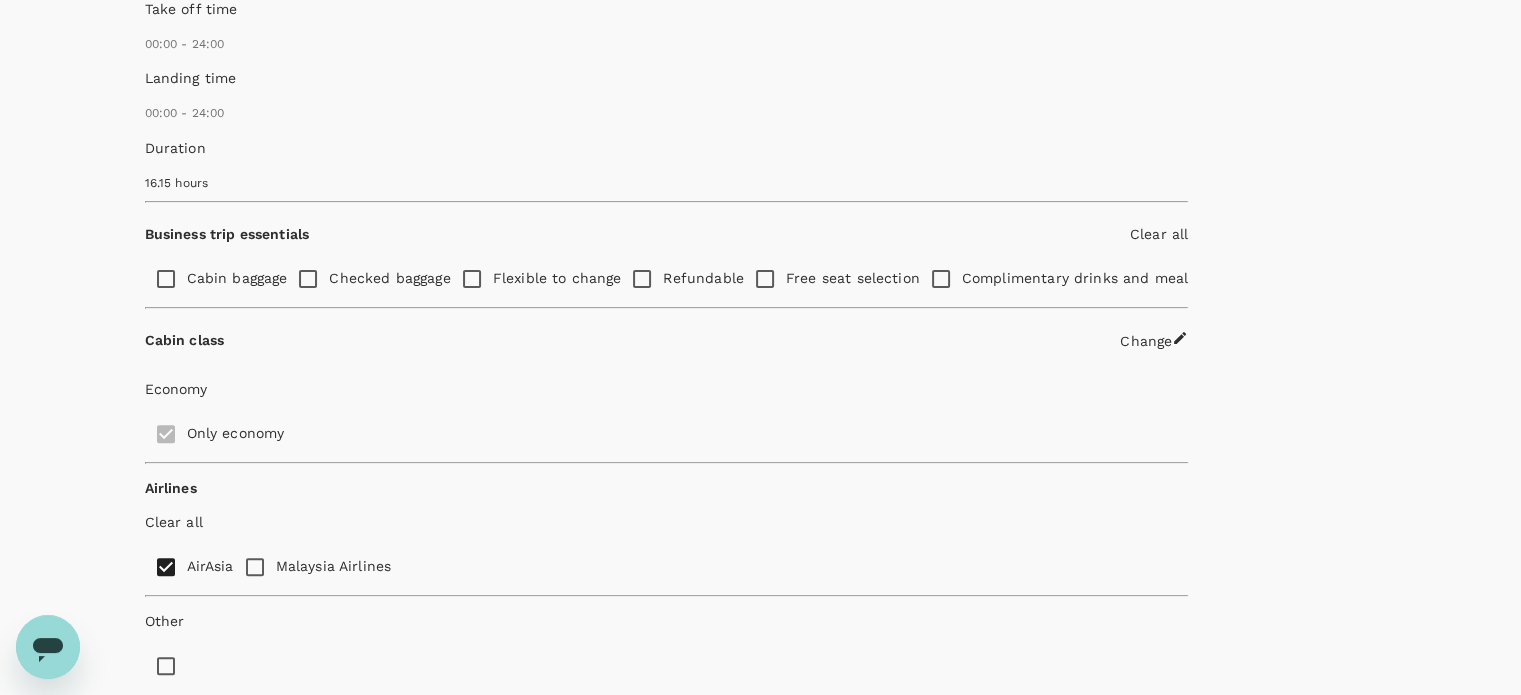 scroll, scrollTop: 579, scrollLeft: 0, axis: vertical 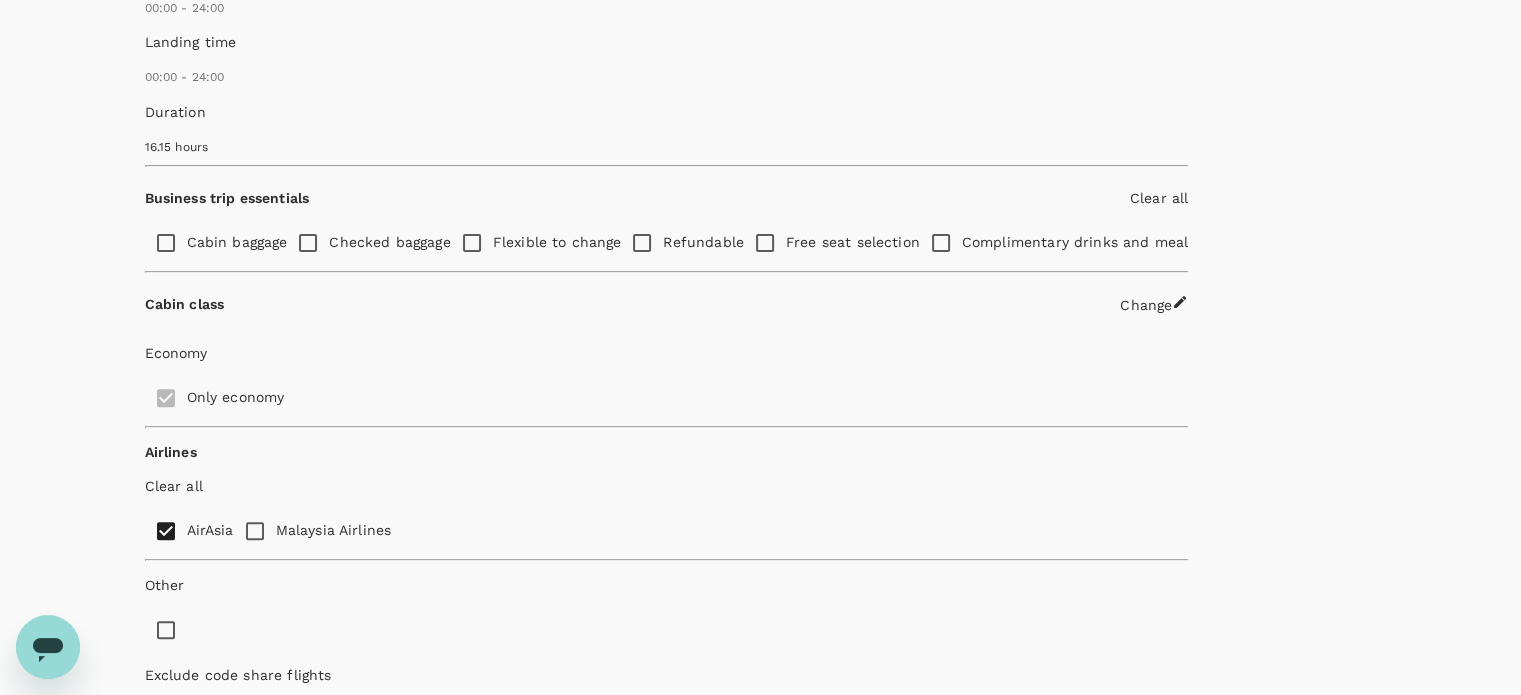 click on "MYR 206.83" at bounding box center (598, 4750) 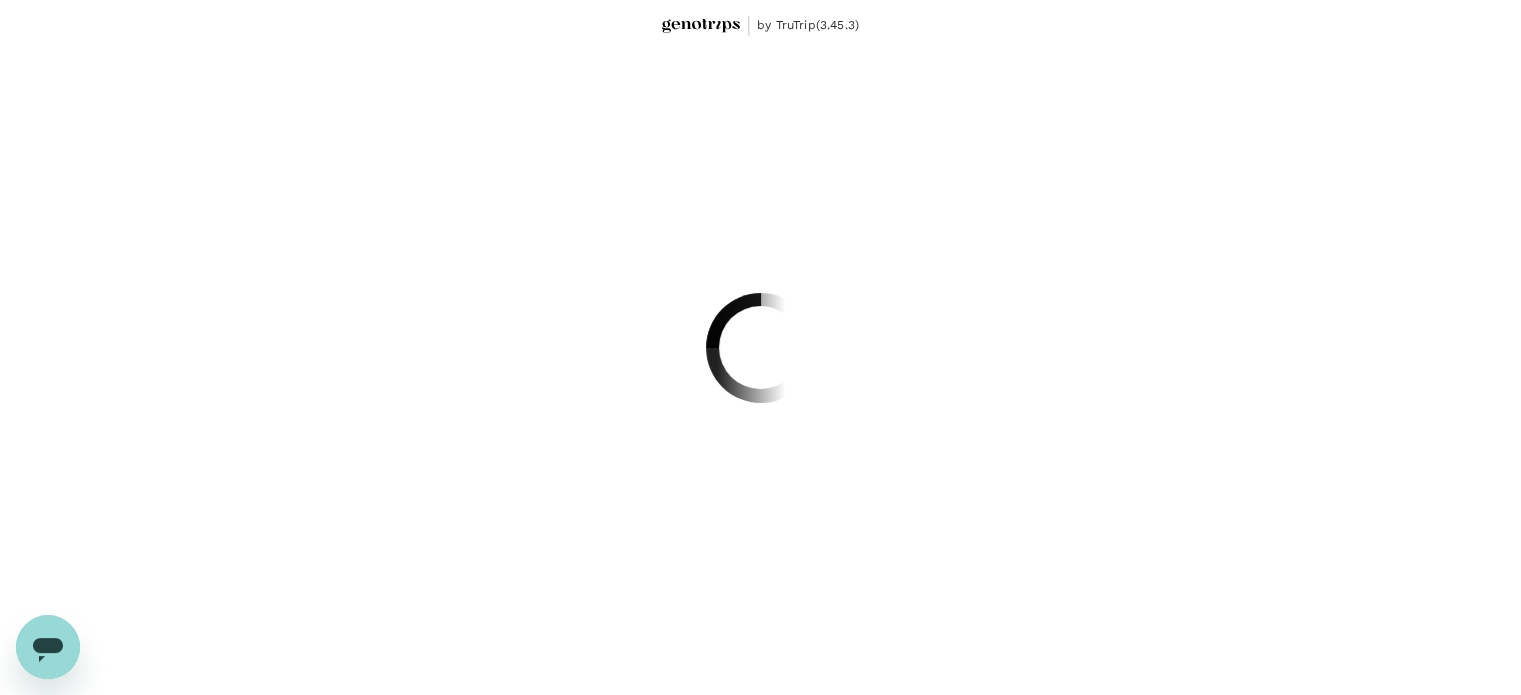 scroll, scrollTop: 0, scrollLeft: 0, axis: both 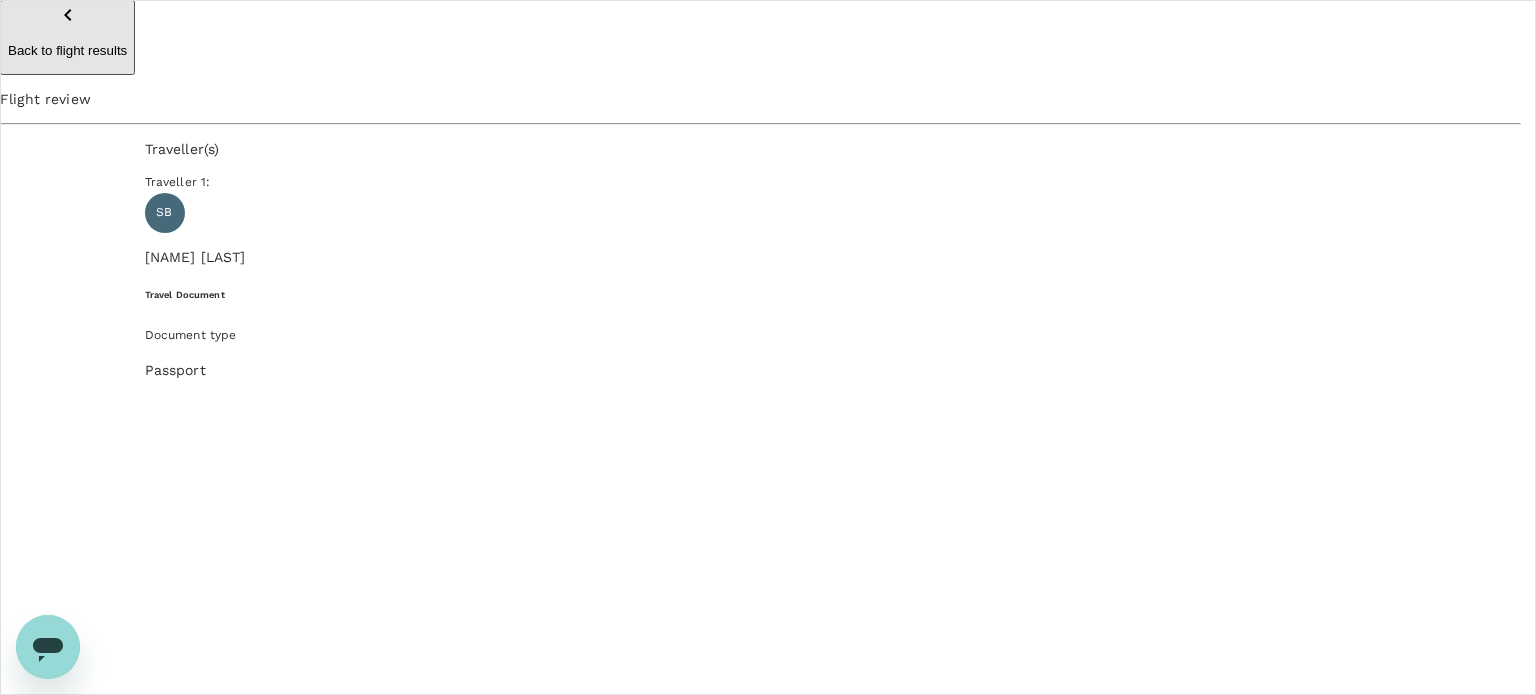 click on "Traveller(s) Traveller   1 : [FIRST] [LAST]   Travel Document Document type Passport Passport ​ Passport details No passport found Add new Visa Not required Visa is not required to enter this destination Loyalty programs No loyalty programme found Add new Add ons Baggage Seat KUL  -  SBW No checked baggage + MYR 0.00 ​ No seat selection + MYR 0.00 Special request Add any special requests here. Our support team will attend to it and reach out to you as soon as possible. Add request You've selected Thursday, [DATE] [TIME] 14:15 KUL Direct ,  2h 0min SBW View flight details Price summary Total fare (1 traveller(s)) MYR 196.83 Air fare MYR 196.83 Baggage fee MYR 0.00 Seat fee MYR 0.00 Service fee MYR 10.00 Total MYR 206.83 Continue to payment details Some travellers require a valid travel document to proceed with this booking by TruTrip  ( 3.45.3   ) View details Edit Add new No checked baggage + MYR 0.00 1 bags 15Kg total +MYR 93.82 1 bags 20Kg total" at bounding box center [768, 2449] 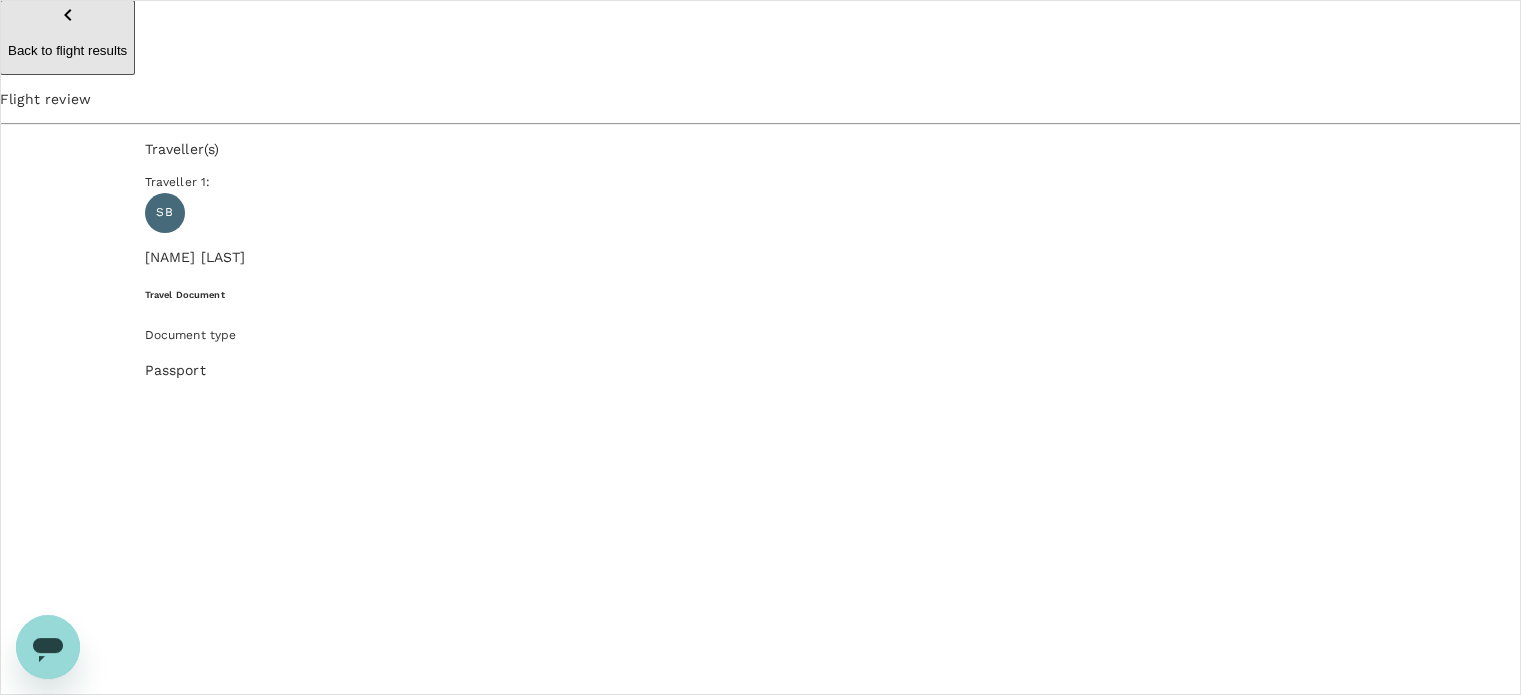 click on "Back to flight results" at bounding box center (67, 50) 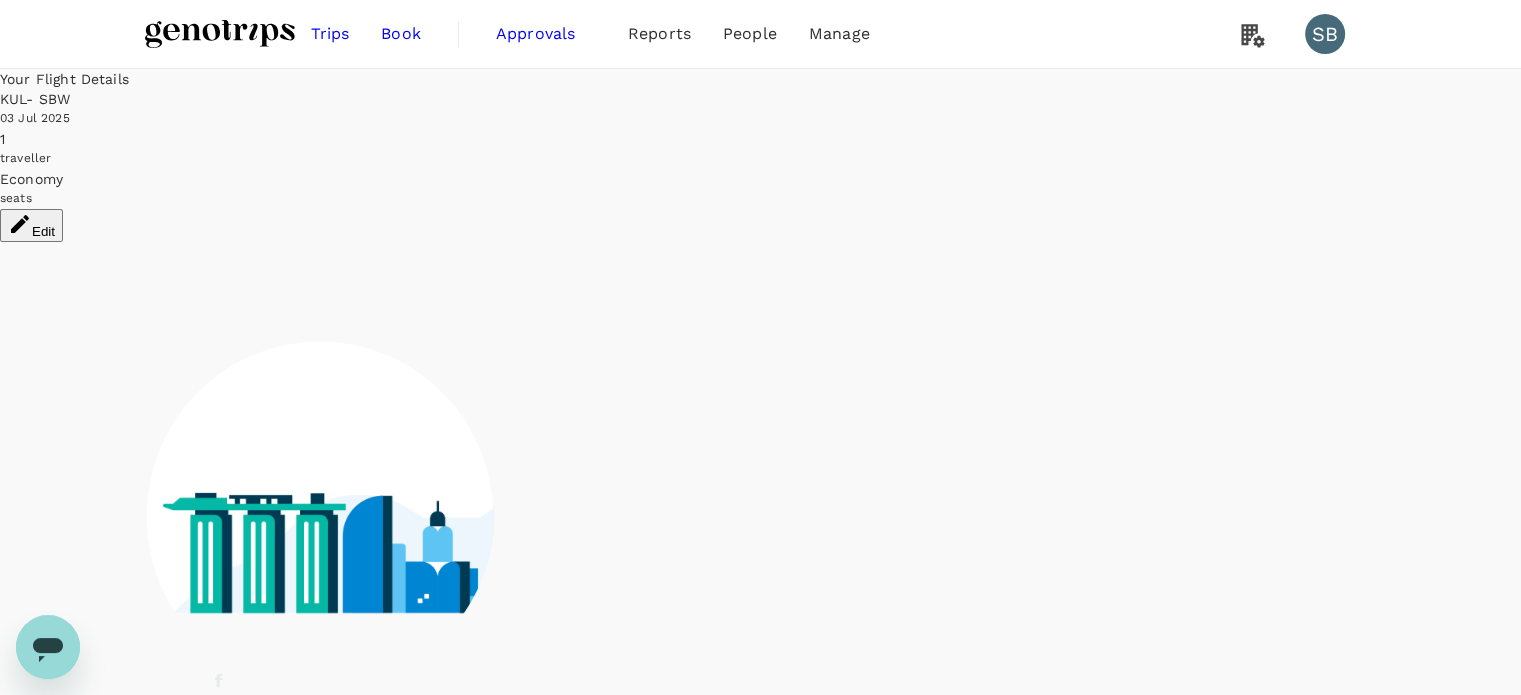 scroll, scrollTop: 48, scrollLeft: 0, axis: vertical 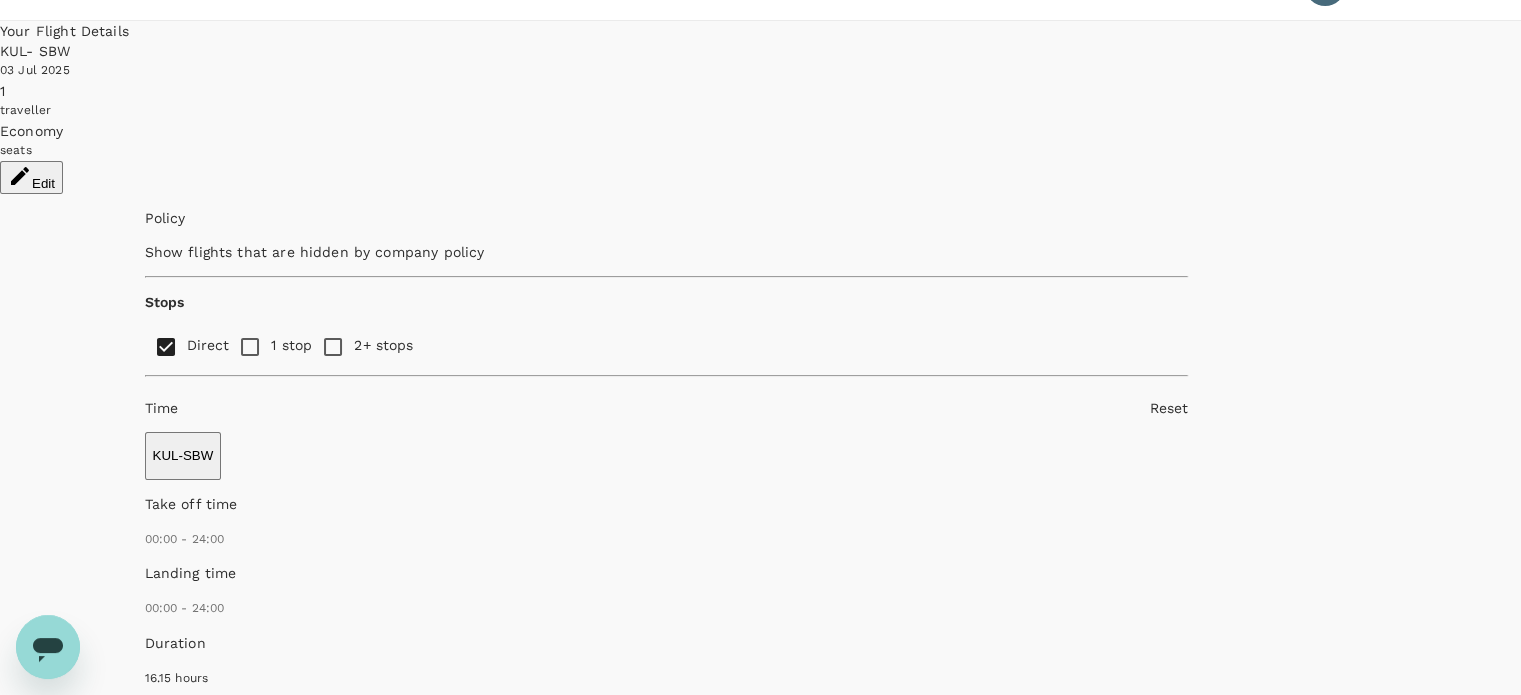 click on "View options" at bounding box center (190, 2549) 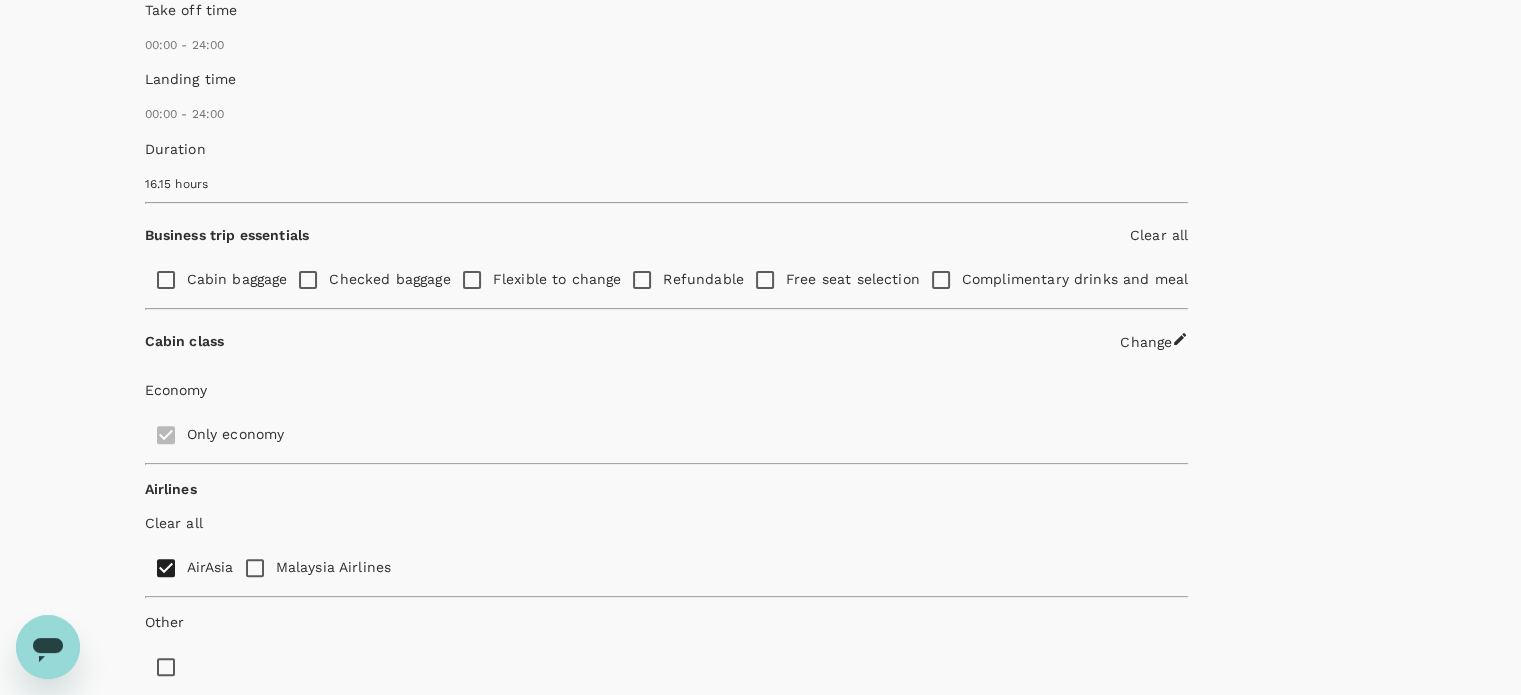 scroll, scrollTop: 579, scrollLeft: 0, axis: vertical 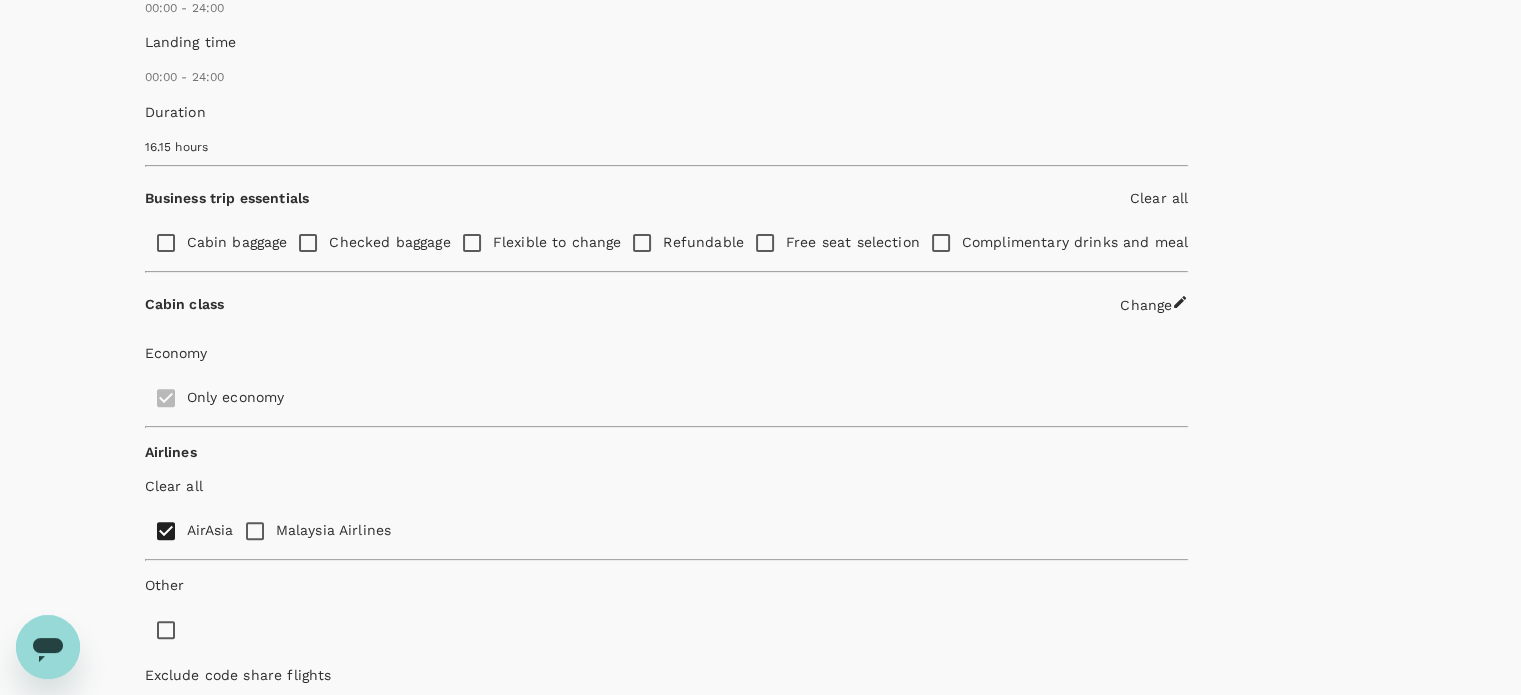 click at bounding box center [1392, 4596] 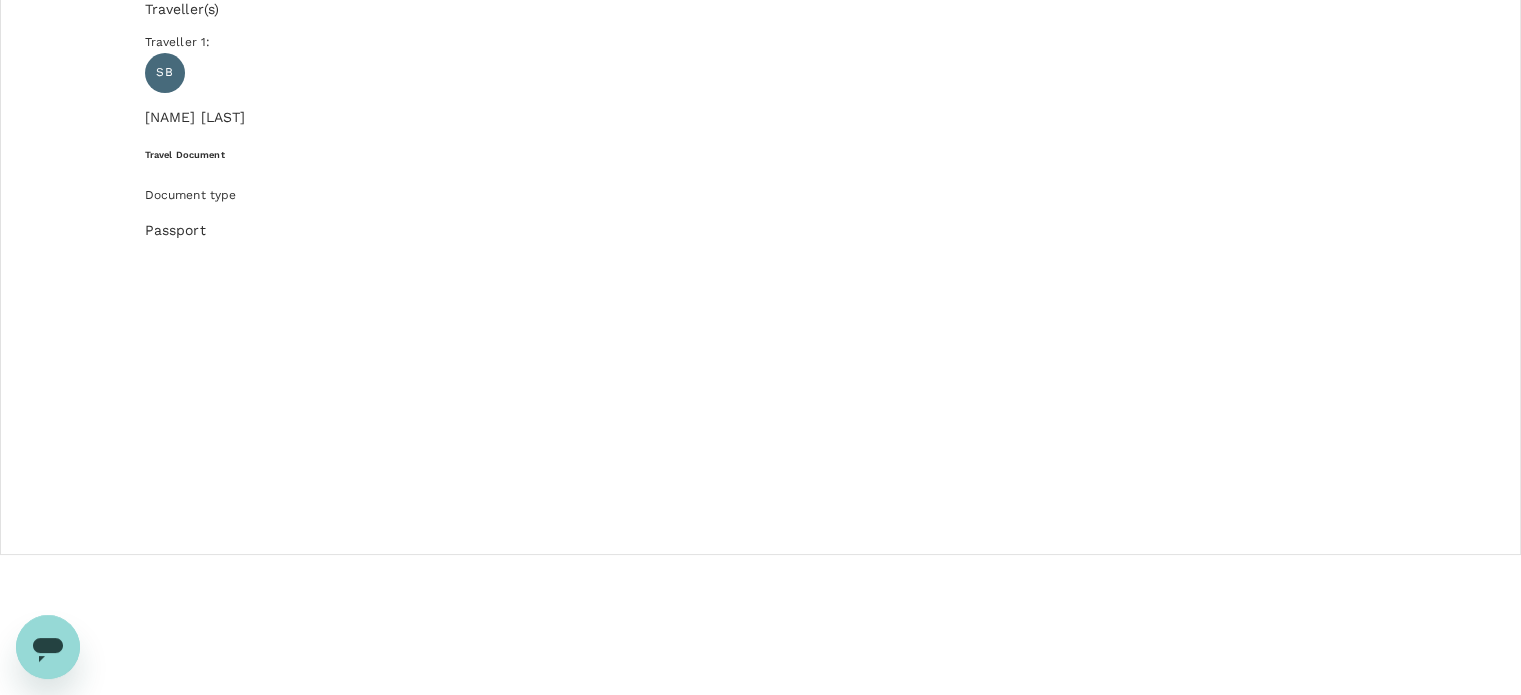 scroll, scrollTop: 0, scrollLeft: 0, axis: both 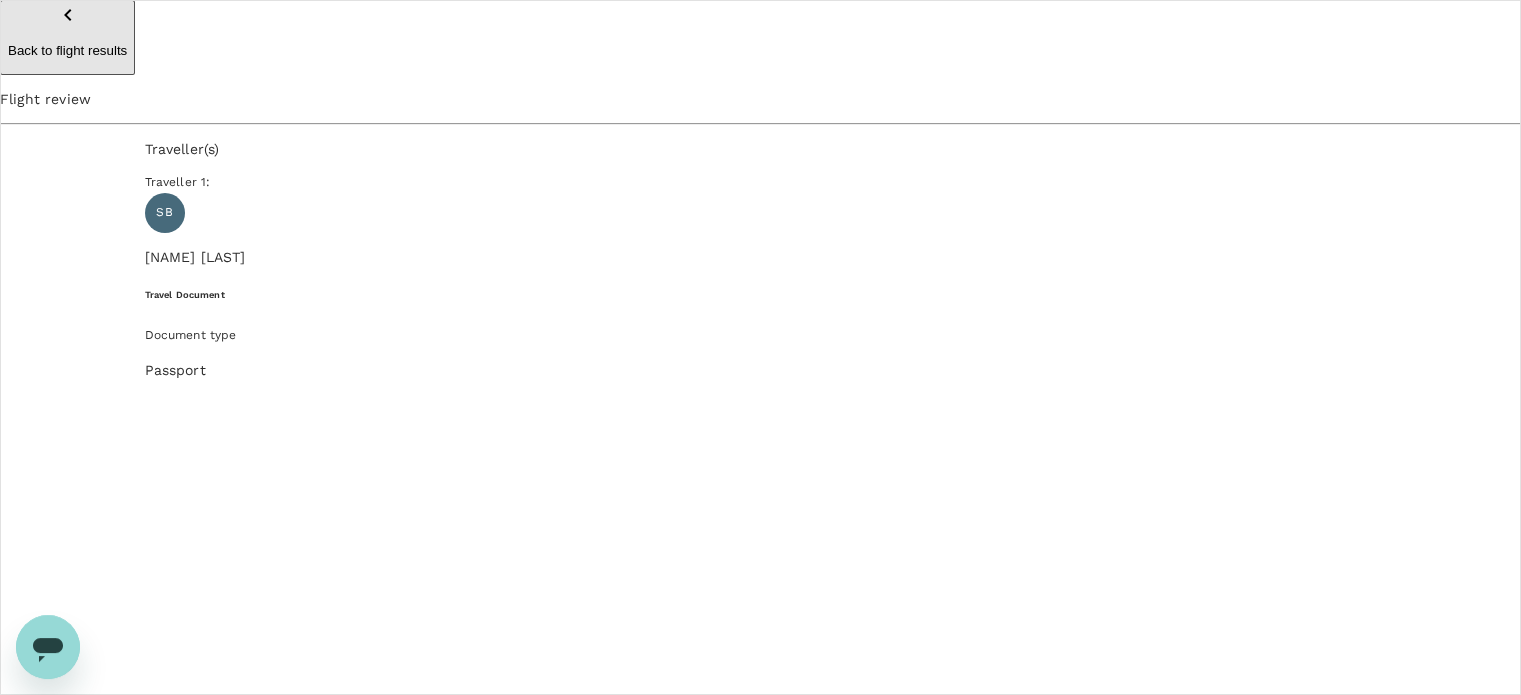 click on "Back to flight results Flight review Traveller(s) Traveller   1 : SB [NAME]   Binti Abu Hanipah Travel Document Document type Passport Passport ​ Passport details No passport found Add new Visa Not required Visa is not required to enter this destination Loyalty programs No loyalty programme found Add new Add ons Baggage Seat KUL  -  SBW No checked baggage + MYR 0.00 ​ No seat selection + MYR 0.00 Special request Add any special requests here. Our support team will attend to it and reach out to you as soon as possible. Add request You've selected Thursday, 03 Jul 2025 12:15 14:15 KUL Direct ,  2h 0min SBW View flight details Price summary Total fare (1 traveller(s)) MYR 319.47 Air fare MYR 319.47 Baggage fee MYR 0.00 Seat fee MYR 0.00 Service fee MYR 10.00 Total MYR 329.47 Continue to payment details Some travellers require a valid travel document to proceed with this booking by TruTrip  ( 3.45.3   ) View details Edit Add new" at bounding box center [760, 2377] 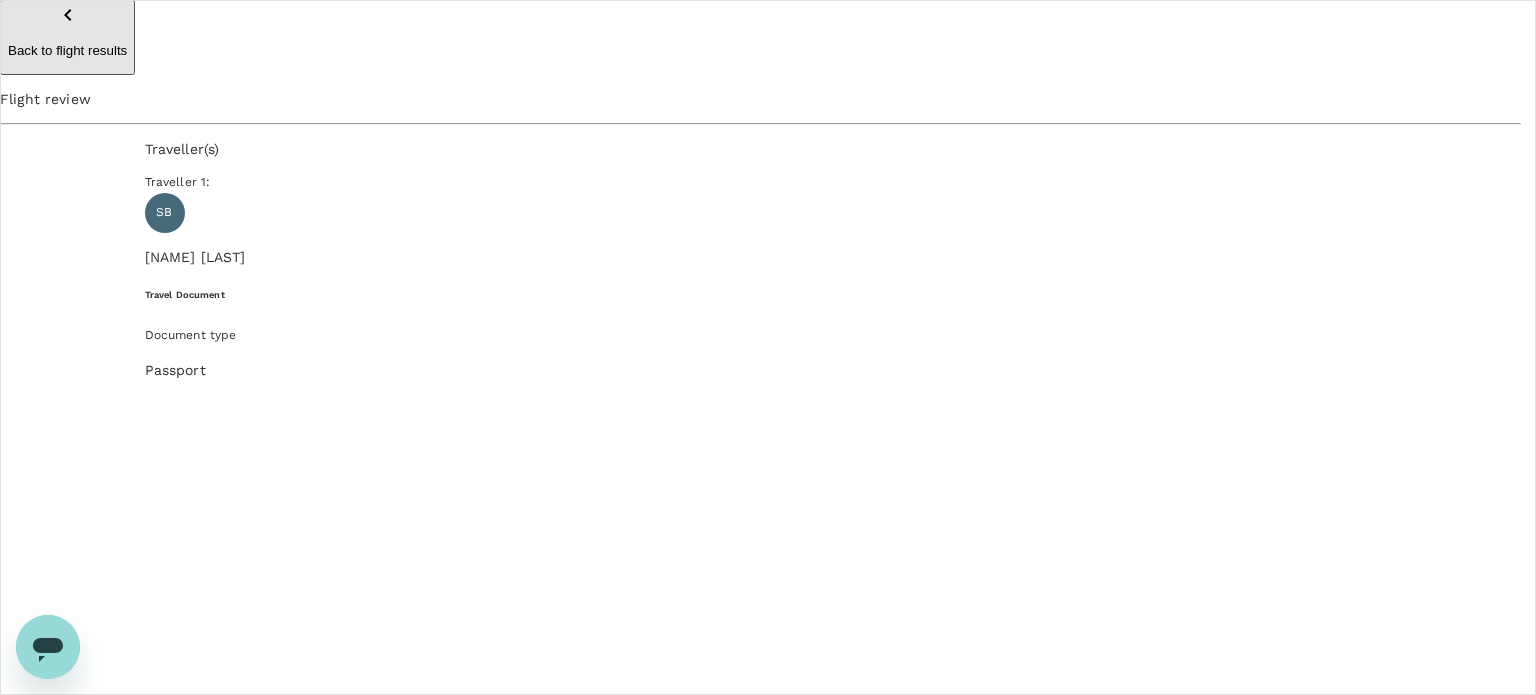 click on "1 bags 15Kg total +MYR 61.64" at bounding box center (780, 4801) 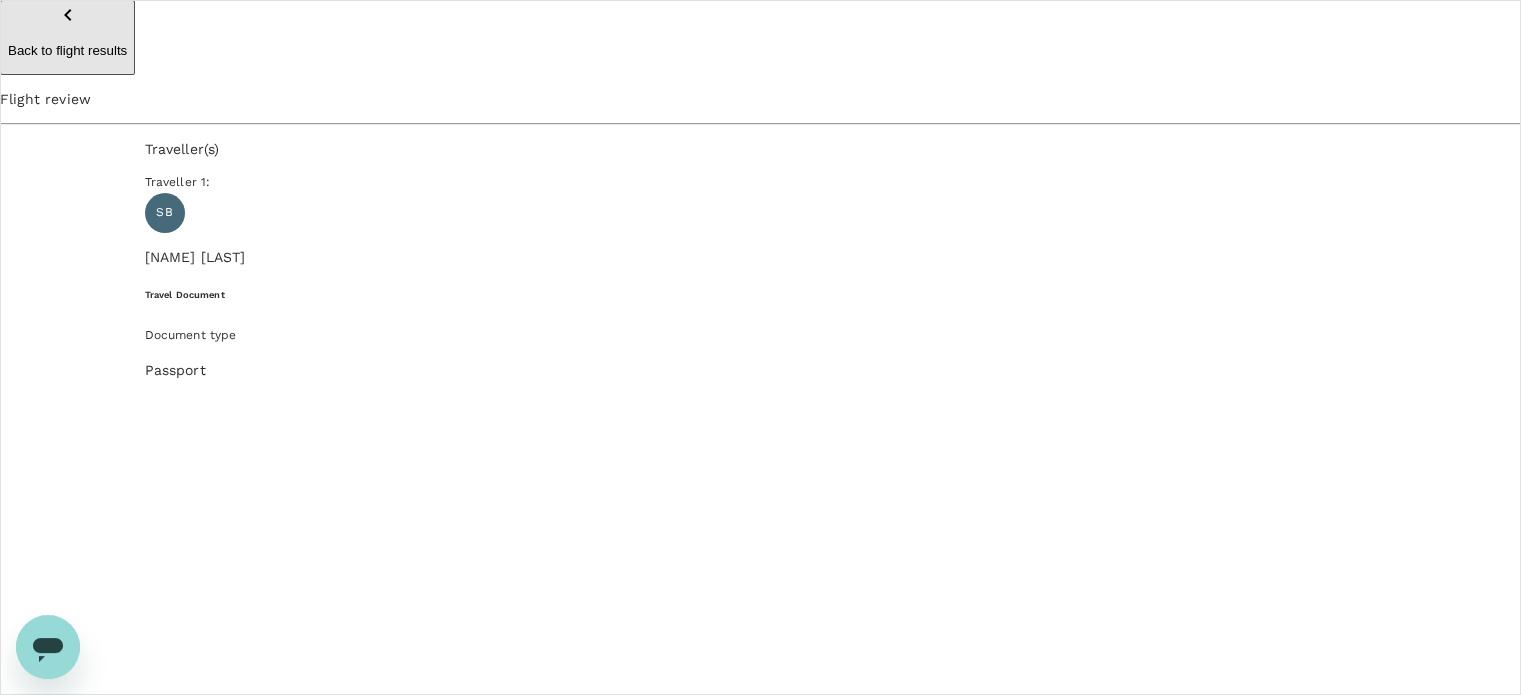 click on "Back to flight results" at bounding box center (67, 50) 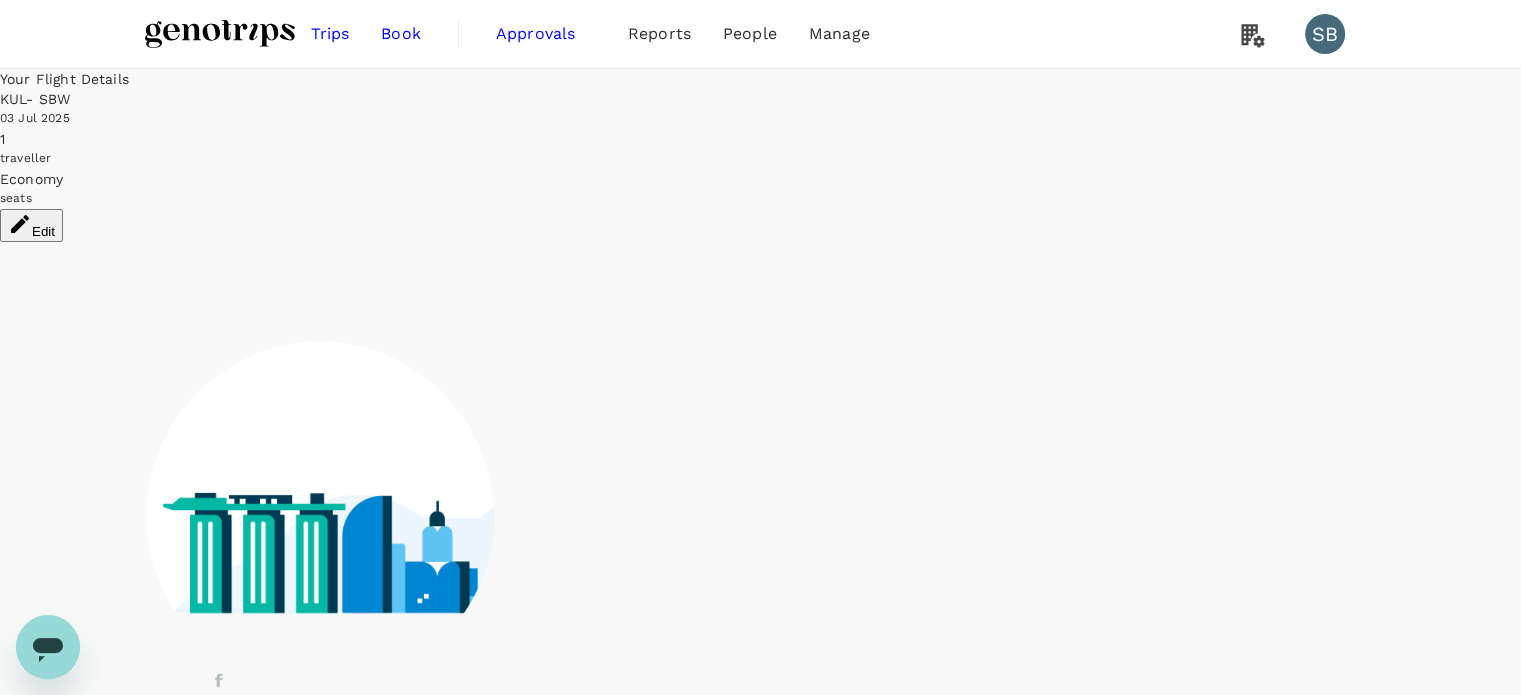scroll, scrollTop: 48, scrollLeft: 0, axis: vertical 